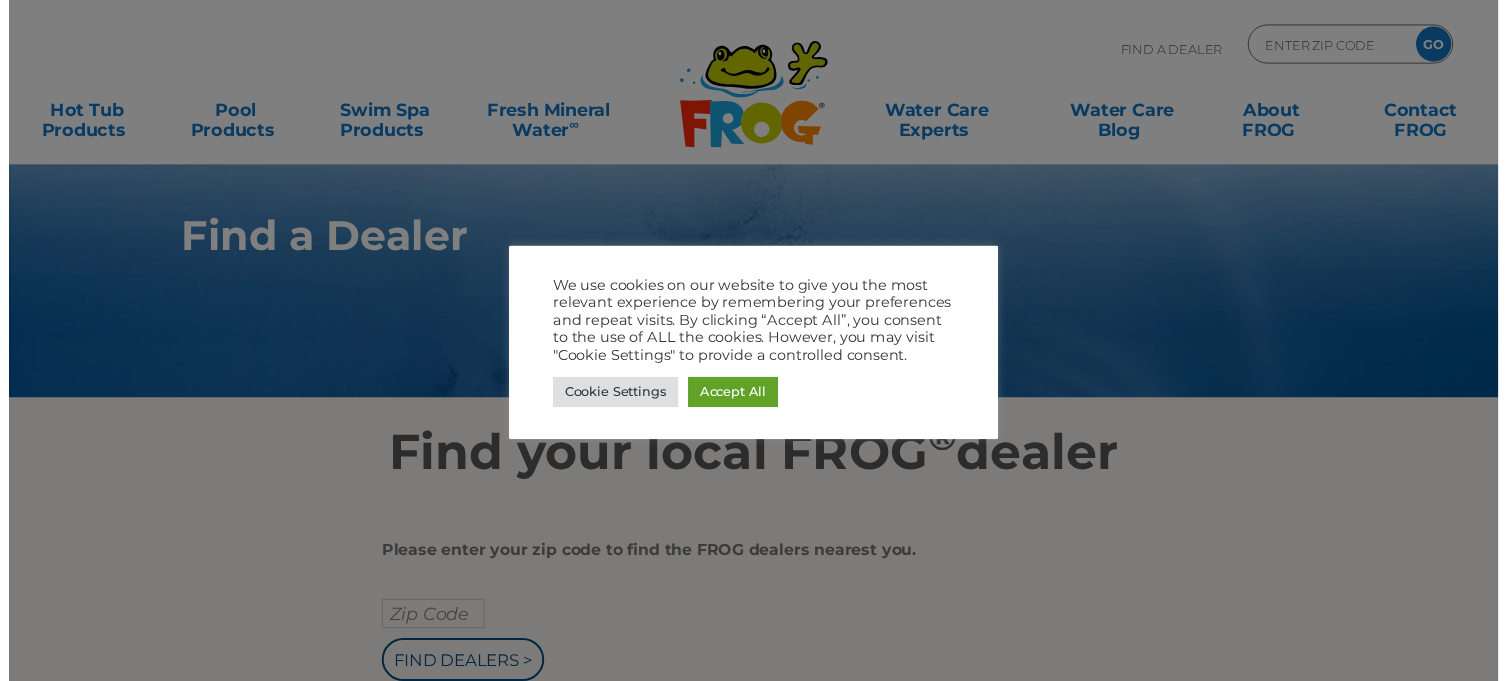 scroll, scrollTop: 0, scrollLeft: 0, axis: both 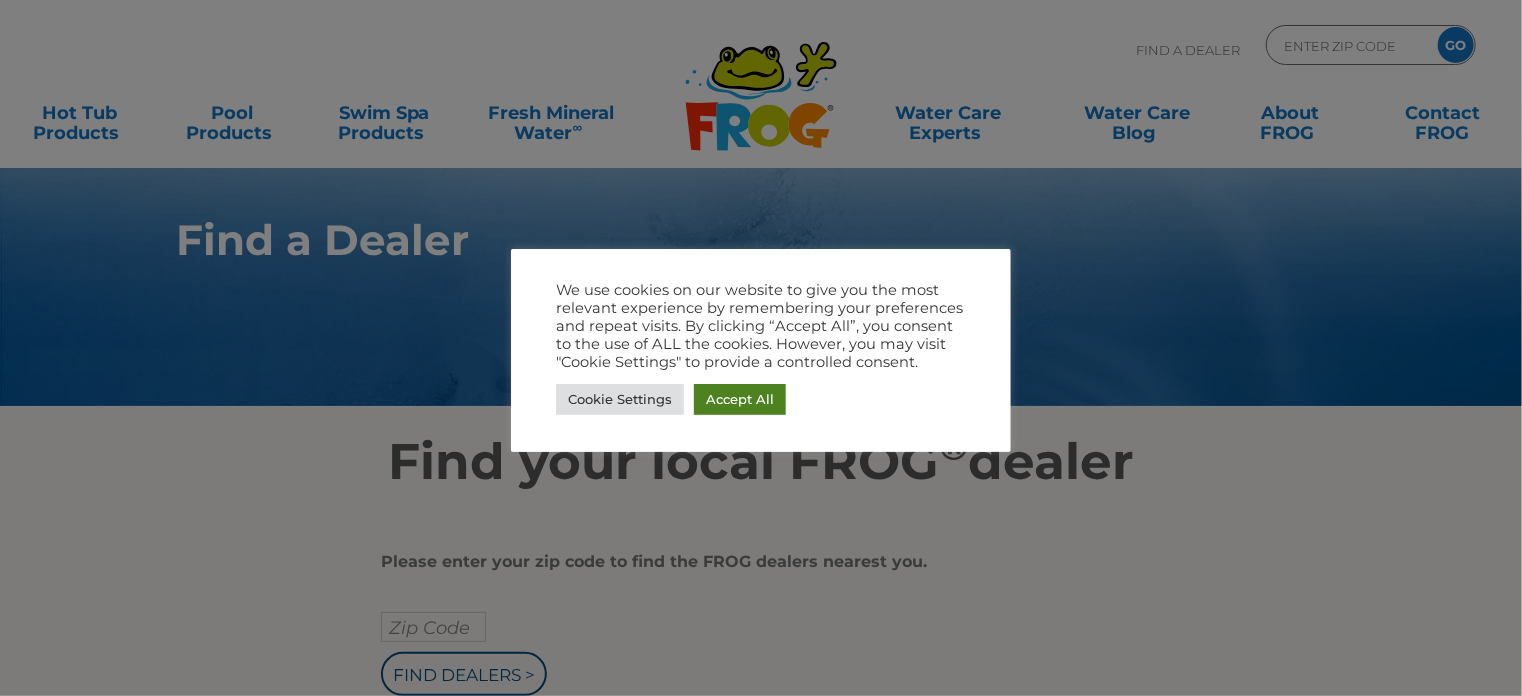 click on "Accept All" at bounding box center [740, 399] 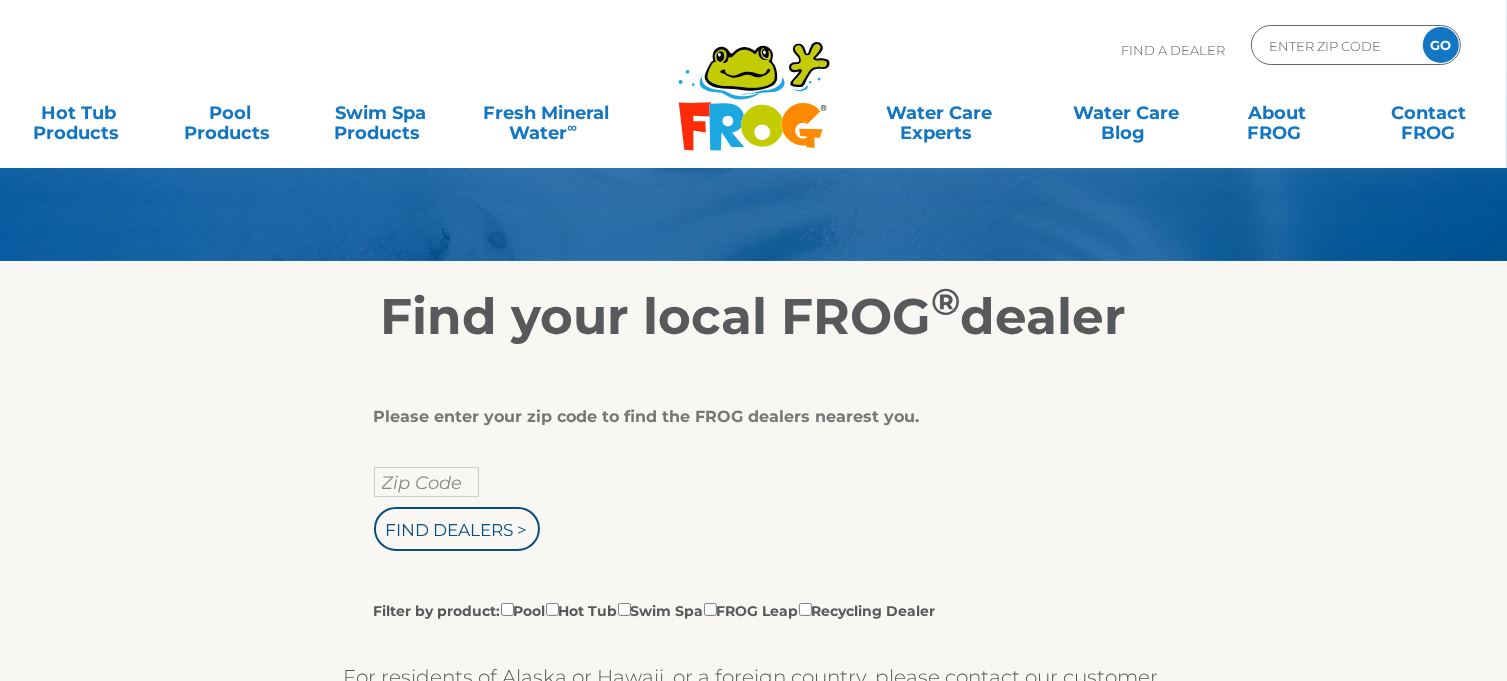 scroll, scrollTop: 100, scrollLeft: 0, axis: vertical 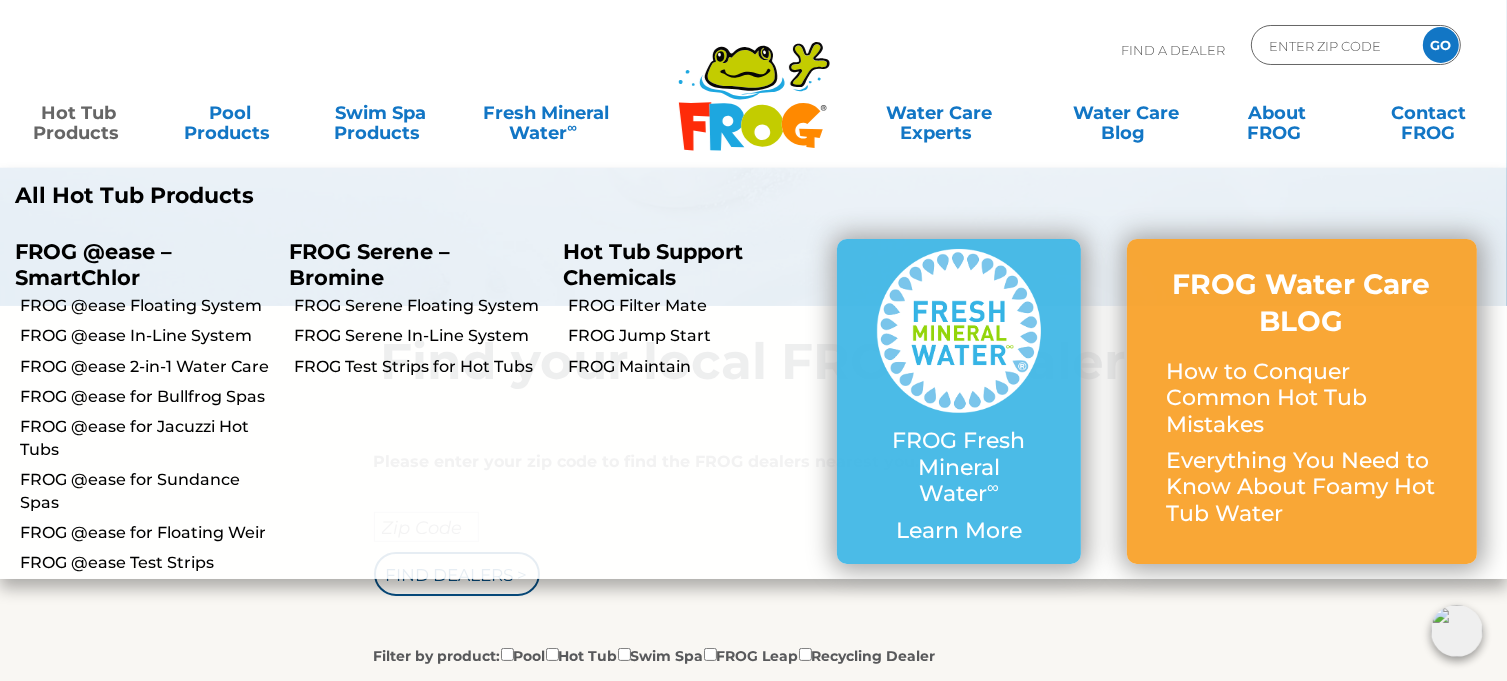 click on "Hot Tub  Products" at bounding box center [78, 113] 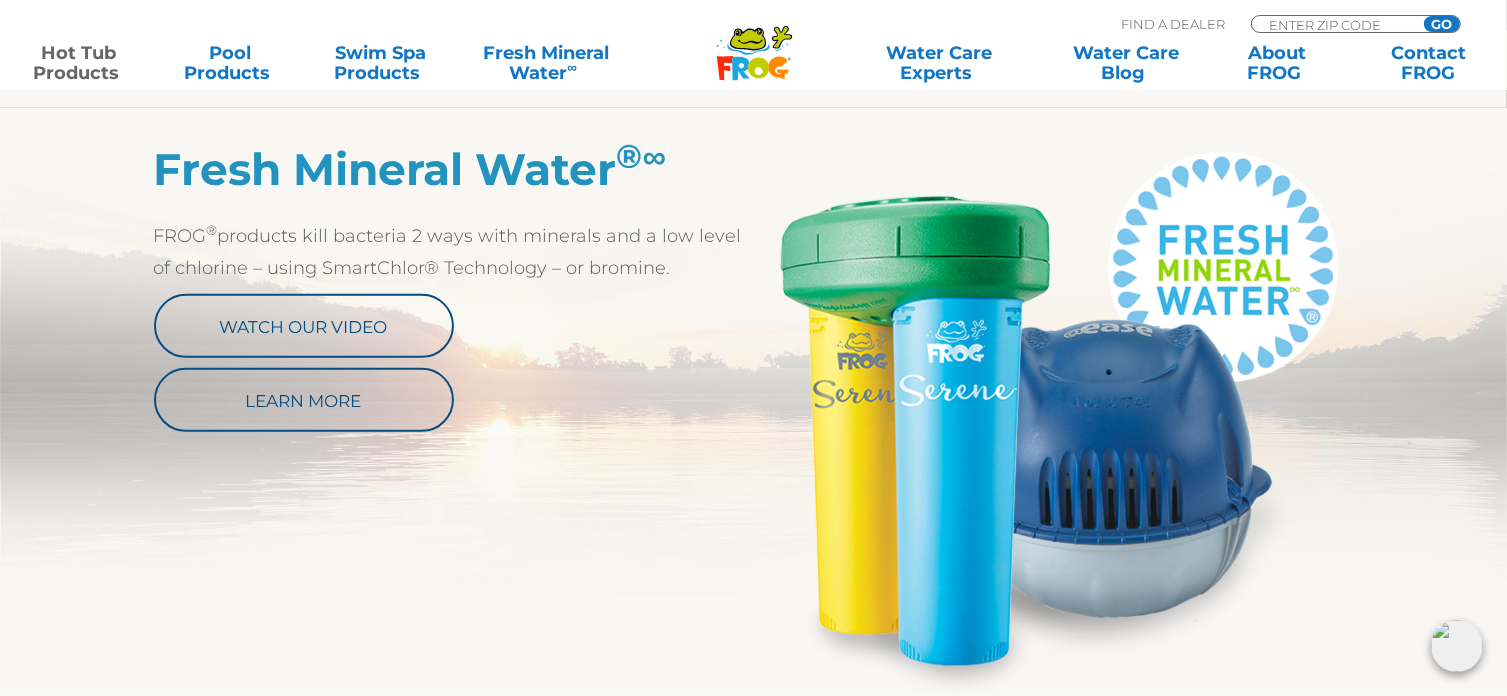 scroll, scrollTop: 1000, scrollLeft: 0, axis: vertical 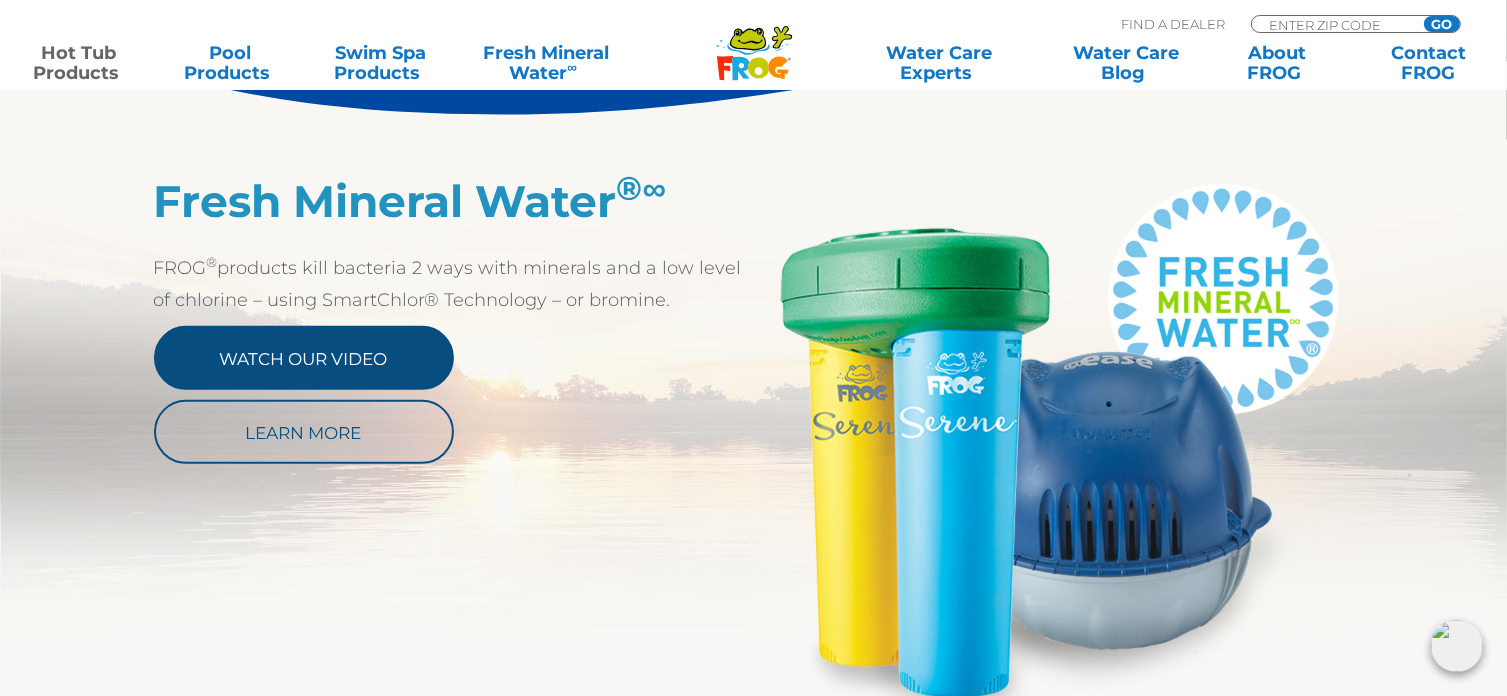 click on "Watch Our Video" at bounding box center [304, 358] 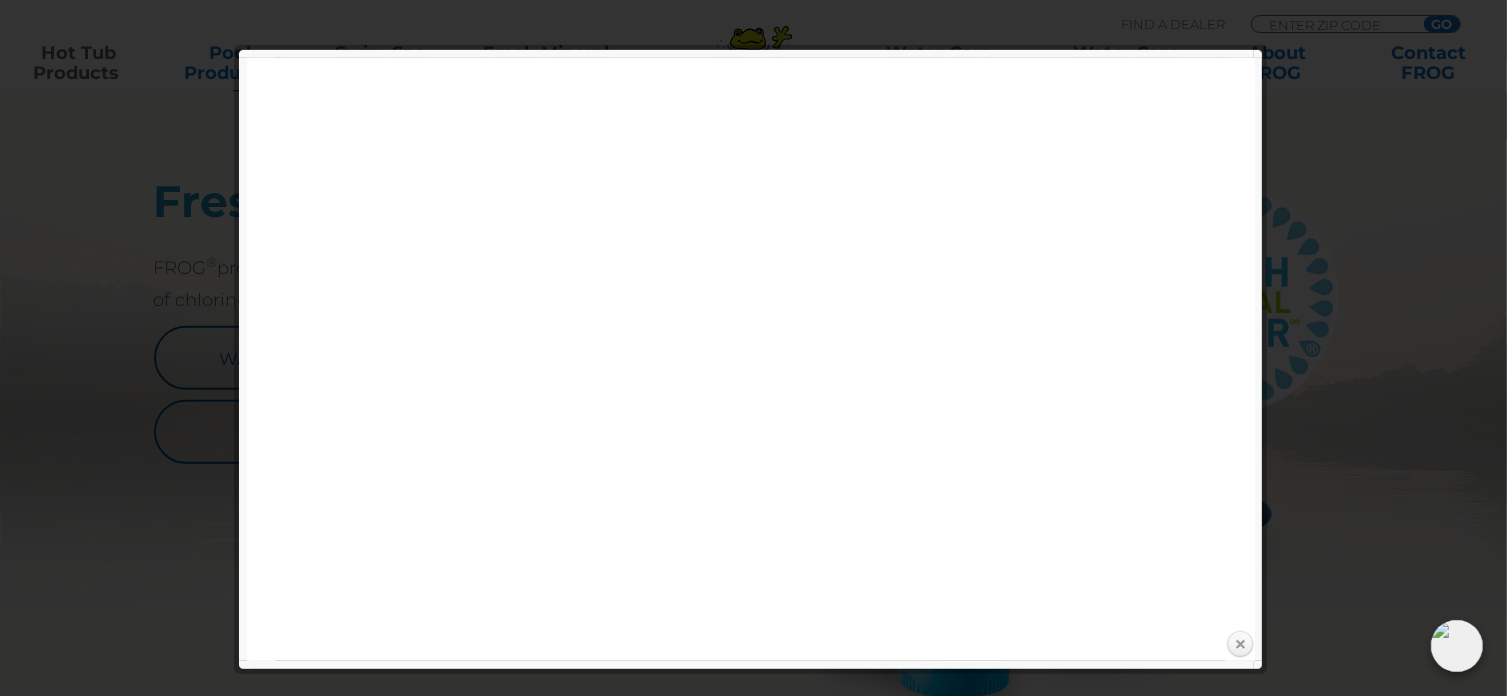 click on "Close" at bounding box center (1240, 645) 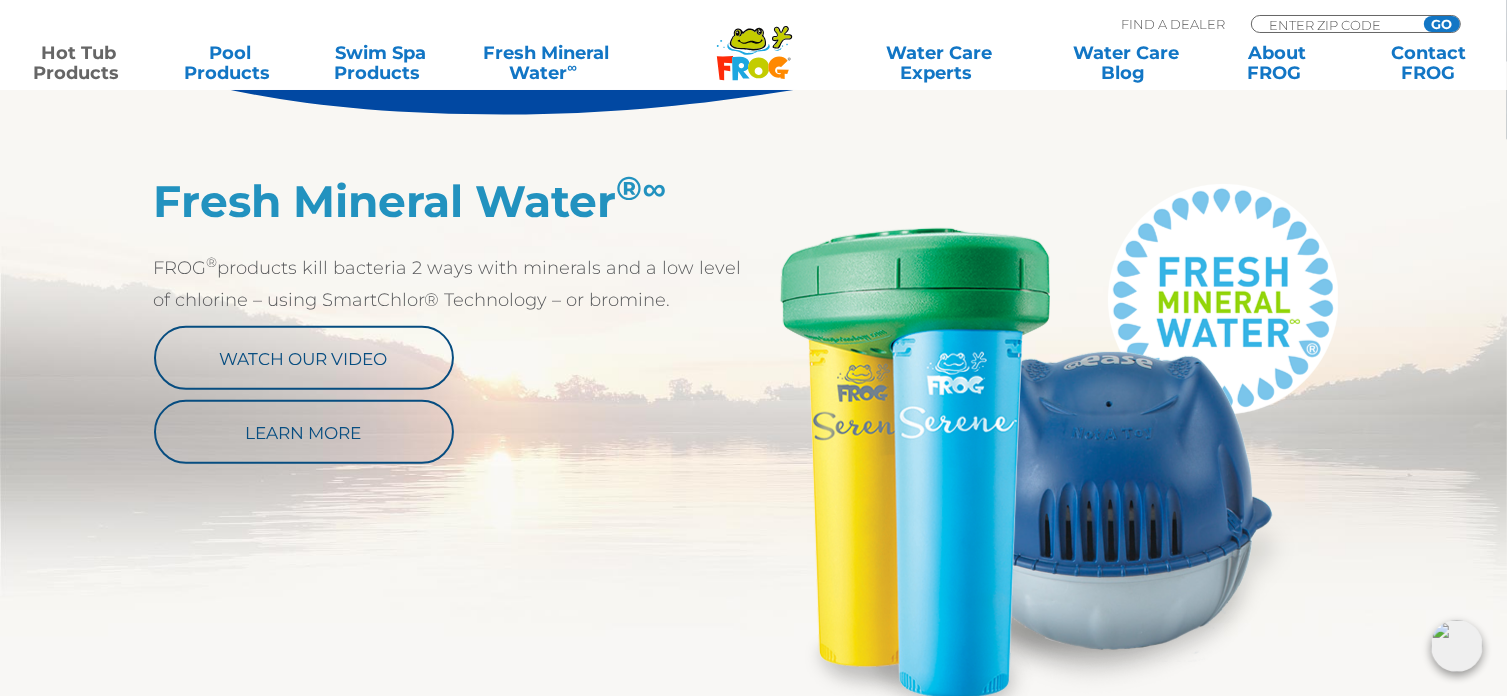 scroll, scrollTop: 1100, scrollLeft: 0, axis: vertical 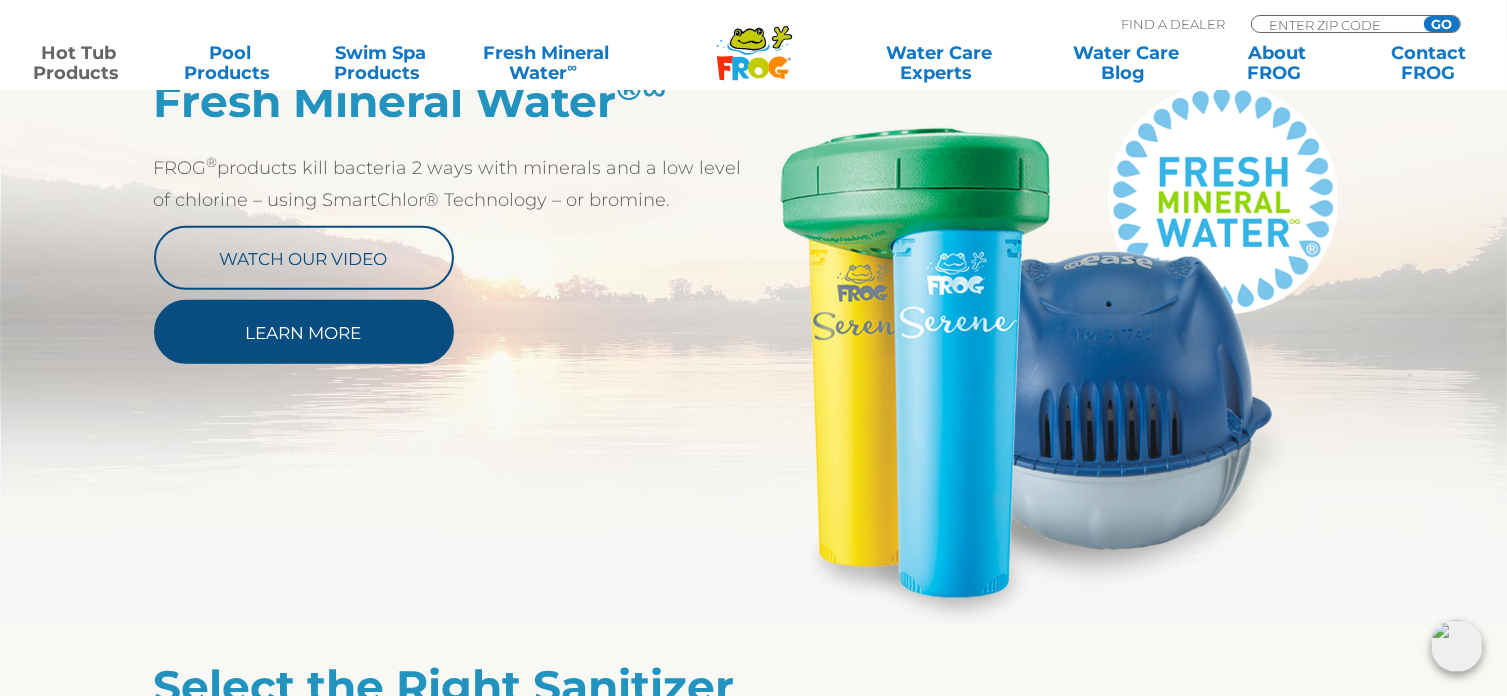 click on "Learn More" at bounding box center (304, 332) 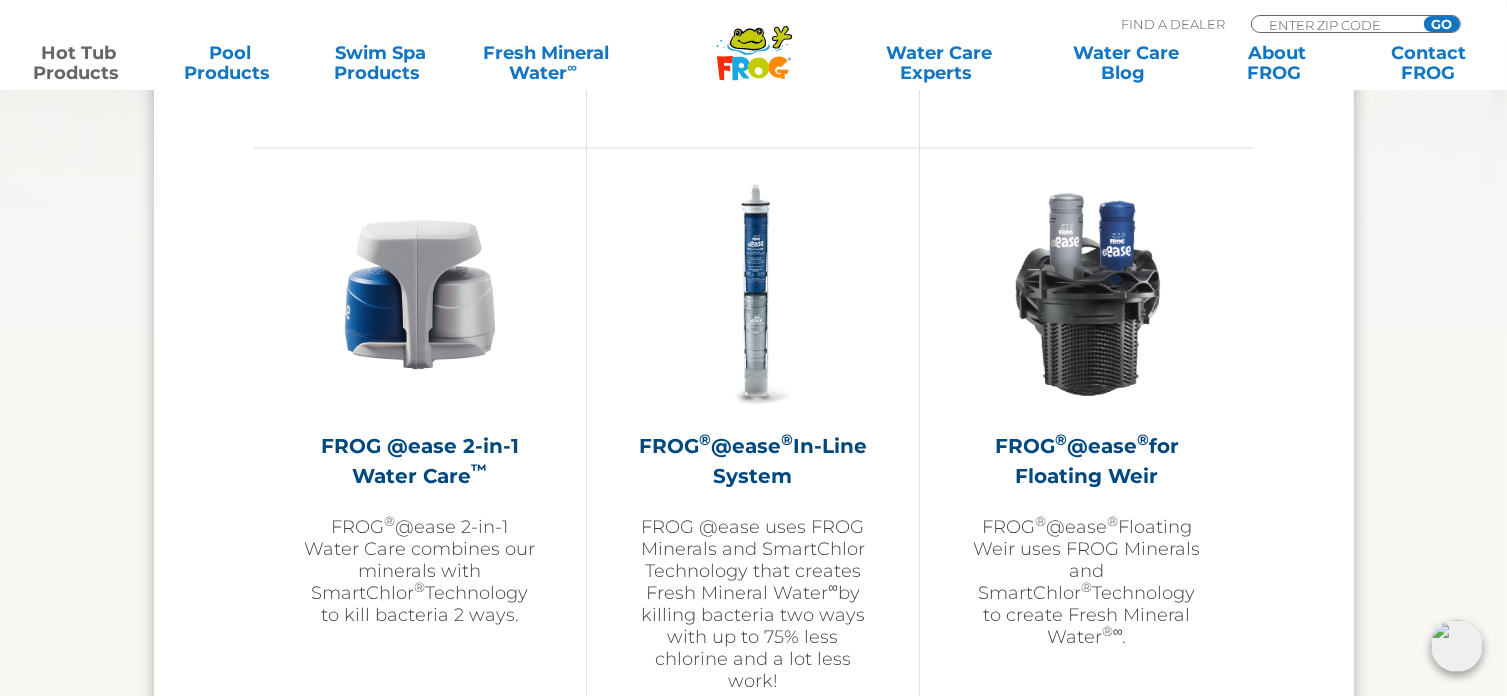 scroll, scrollTop: 3000, scrollLeft: 0, axis: vertical 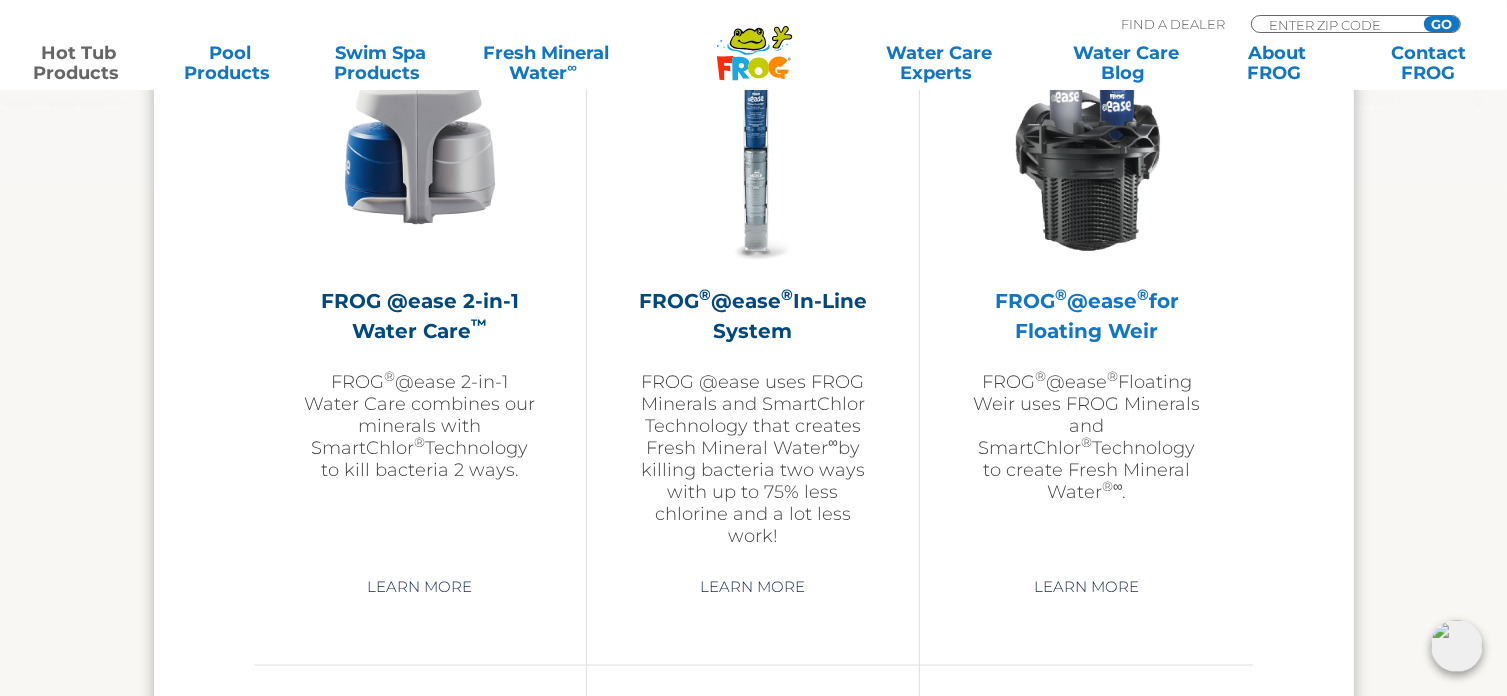 click at bounding box center [1087, 150] 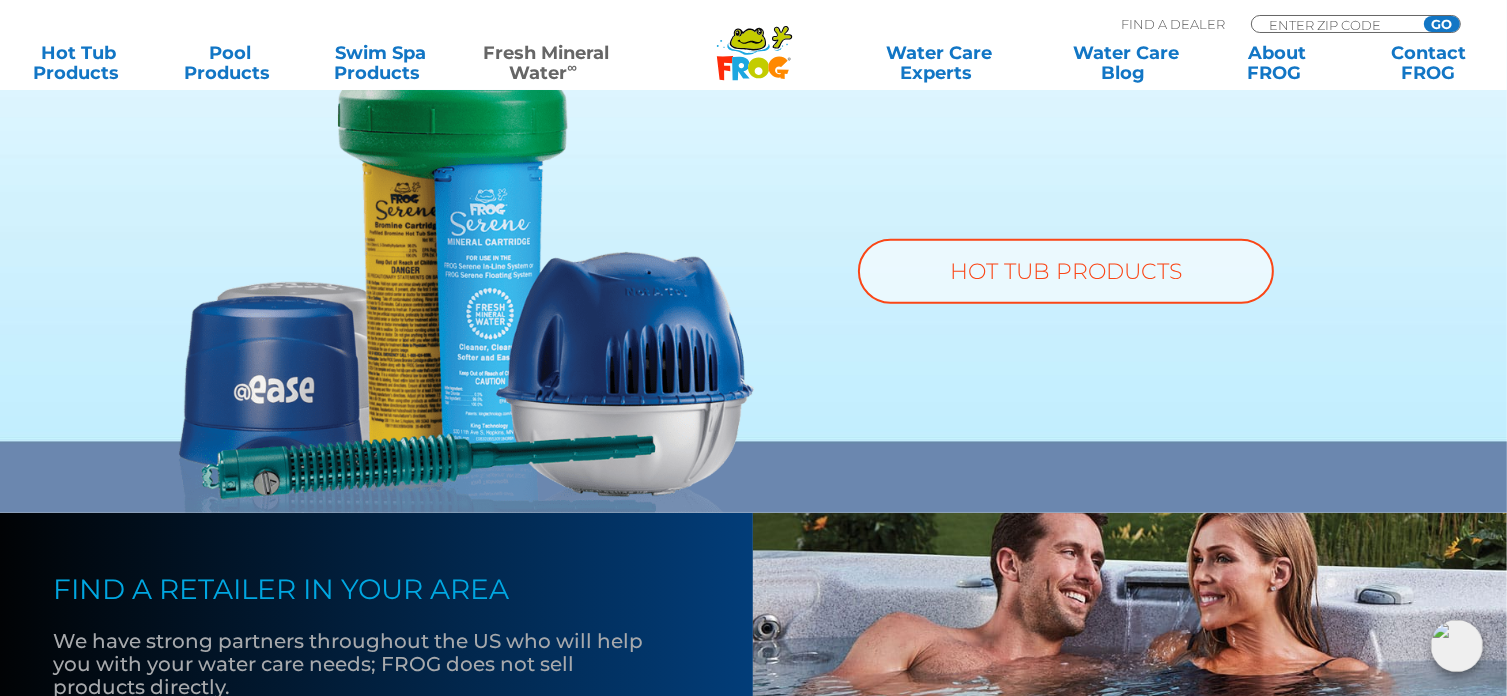 scroll, scrollTop: 1500, scrollLeft: 0, axis: vertical 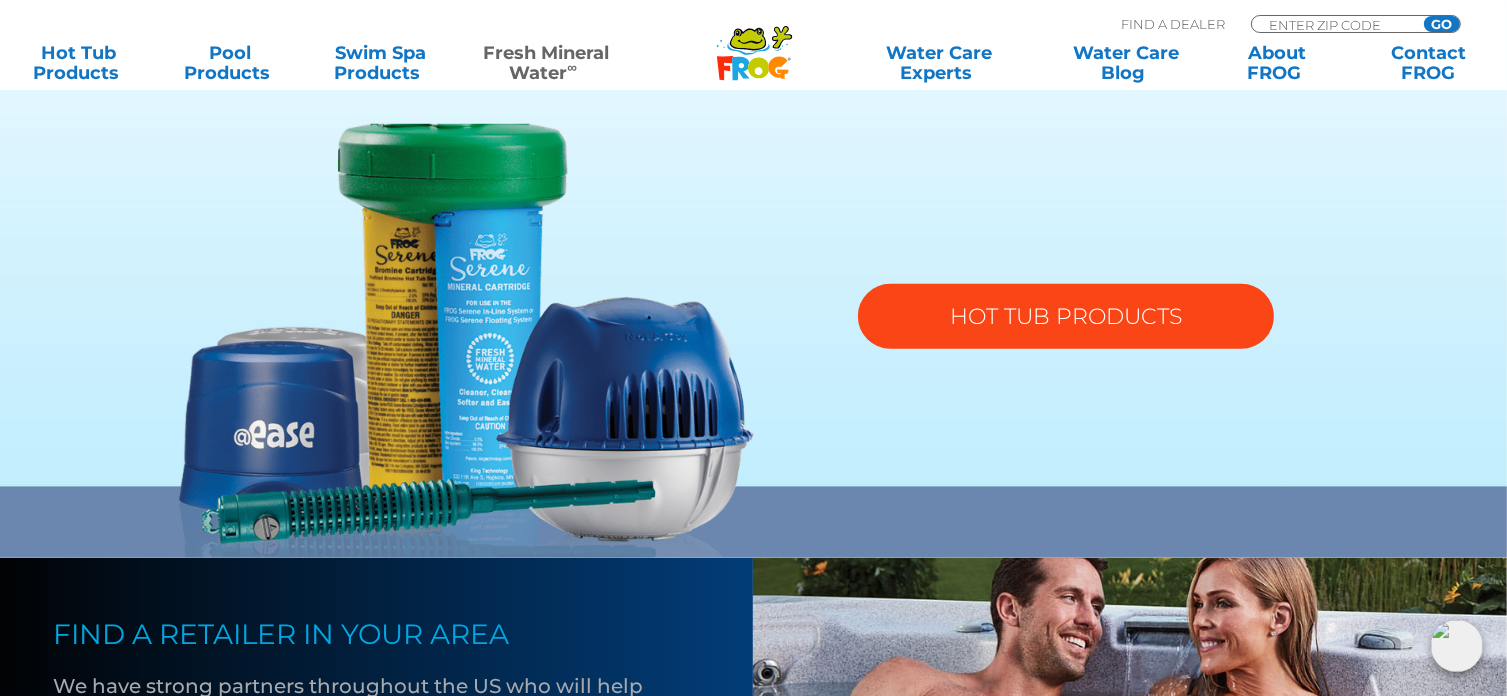 click on "HOT TUB PRODUCTS" 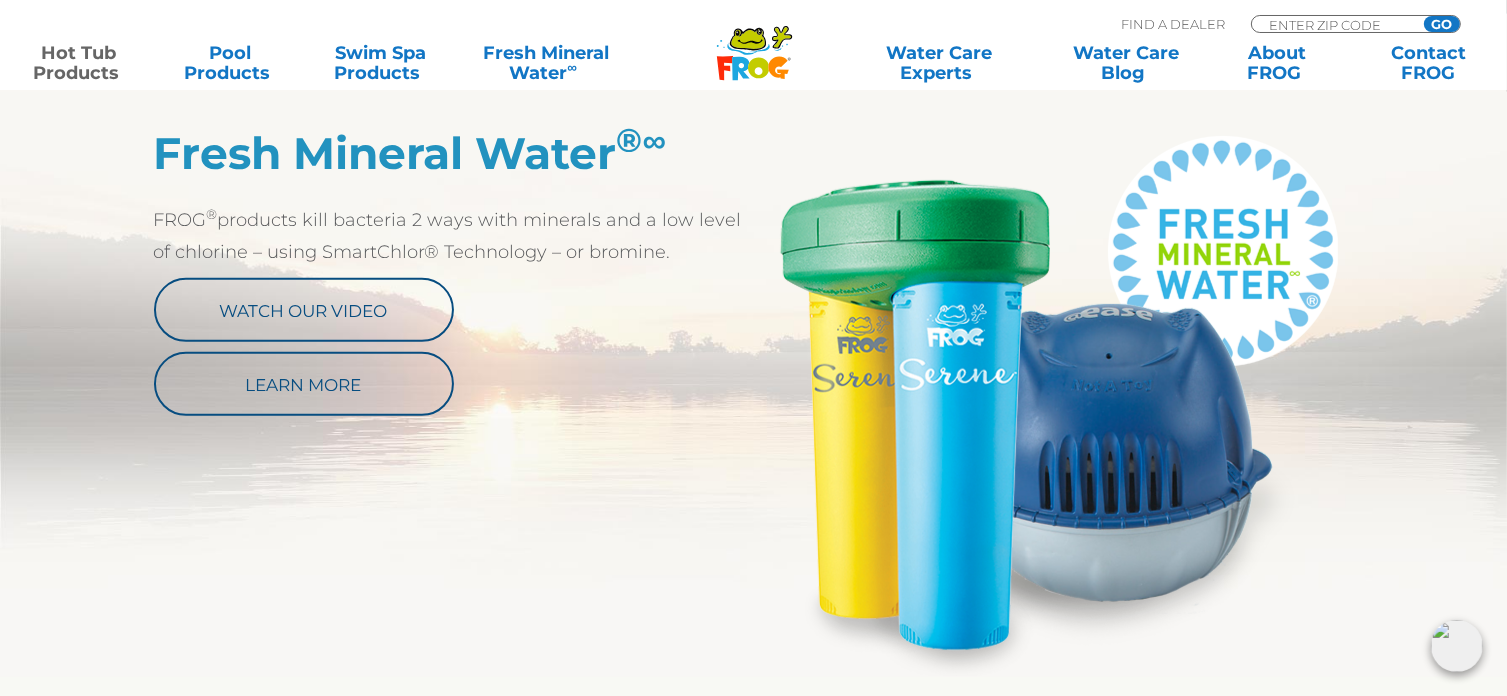 scroll, scrollTop: 1000, scrollLeft: 0, axis: vertical 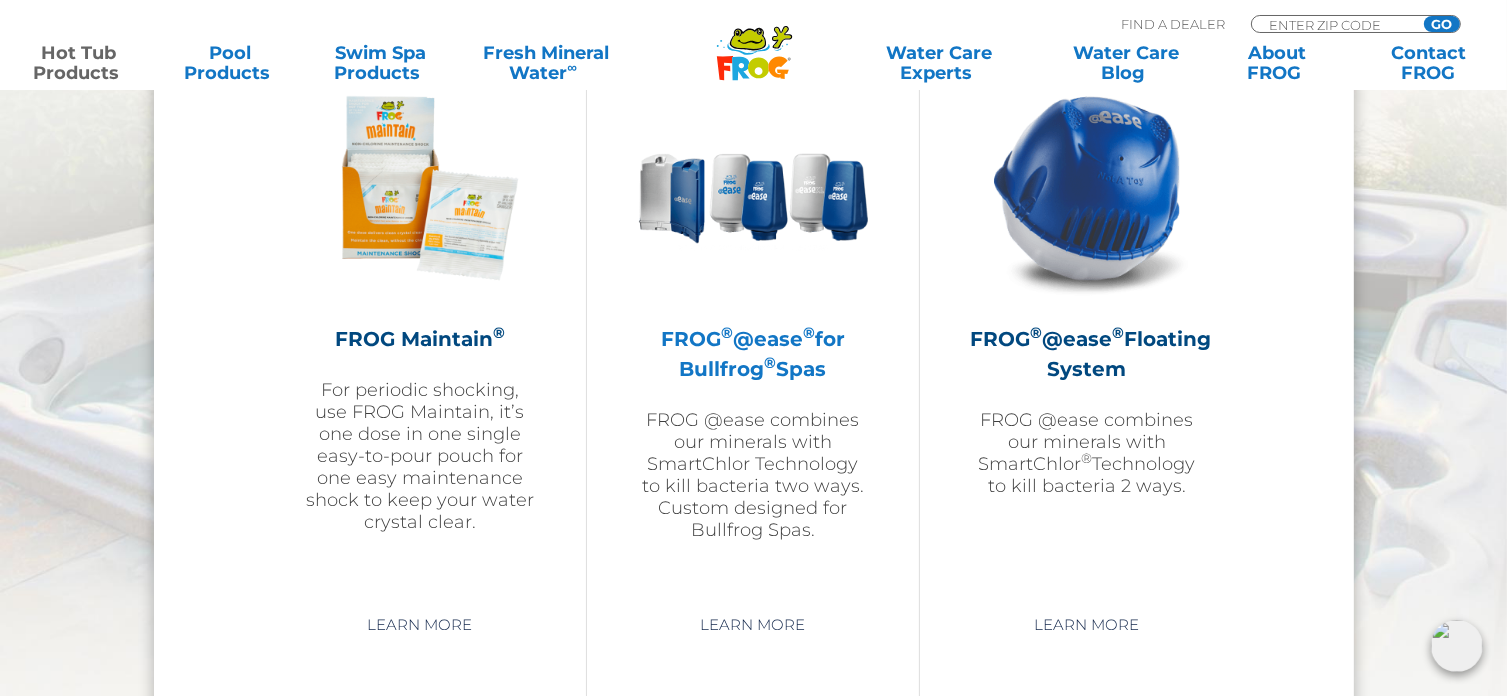 click at bounding box center [753, 188] 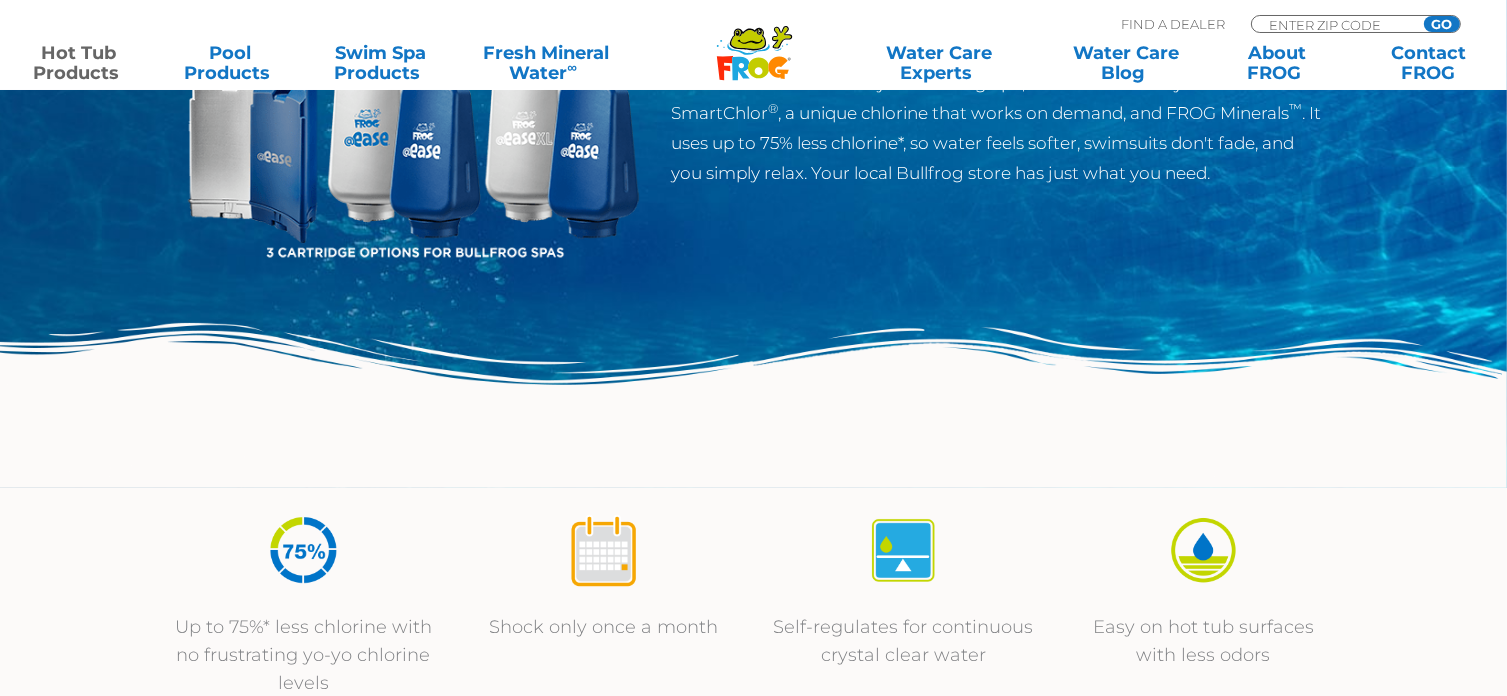 scroll, scrollTop: 0, scrollLeft: 0, axis: both 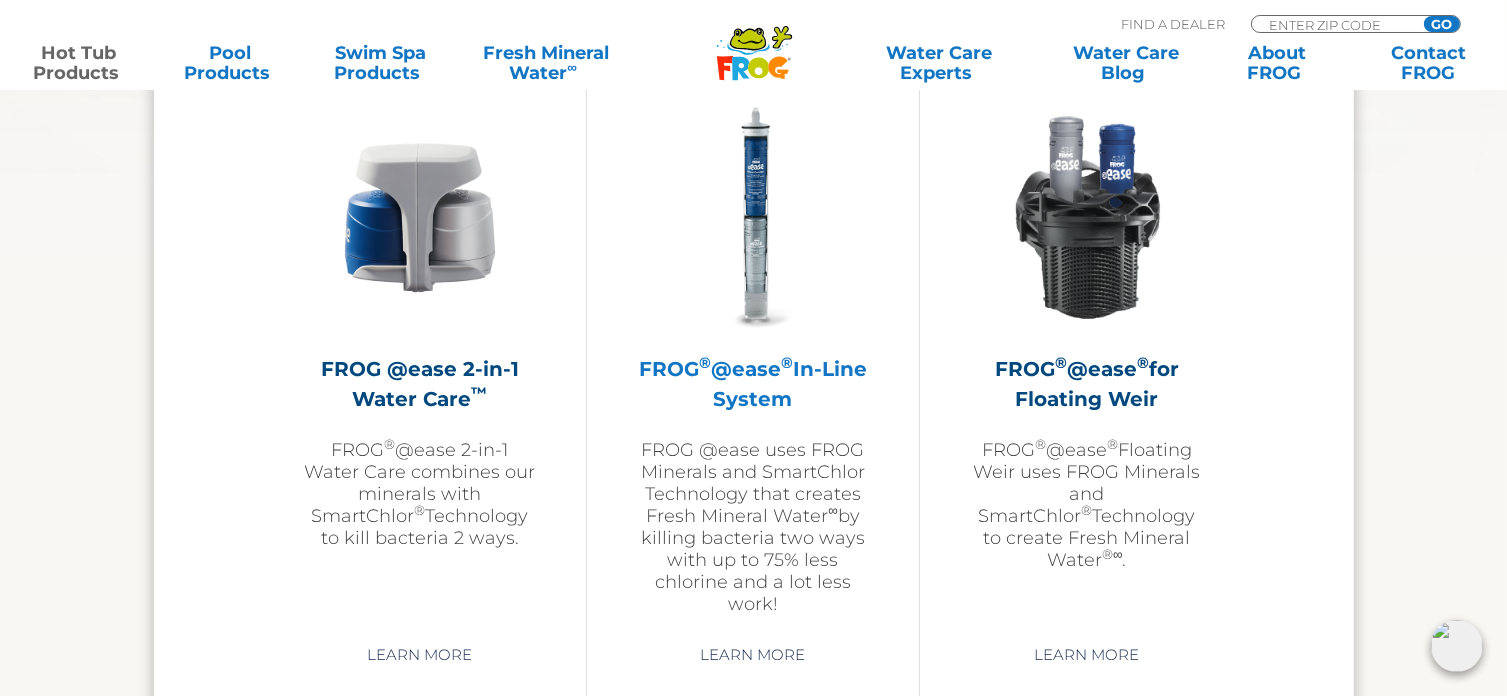 click on "FROG @ease uses FROG Minerals and SmartChlor Technology that creates Fresh Mineral Water ∞  by killing bacteria two ways with up to 75% less chlorine and a lot less work!" at bounding box center (753, 527) 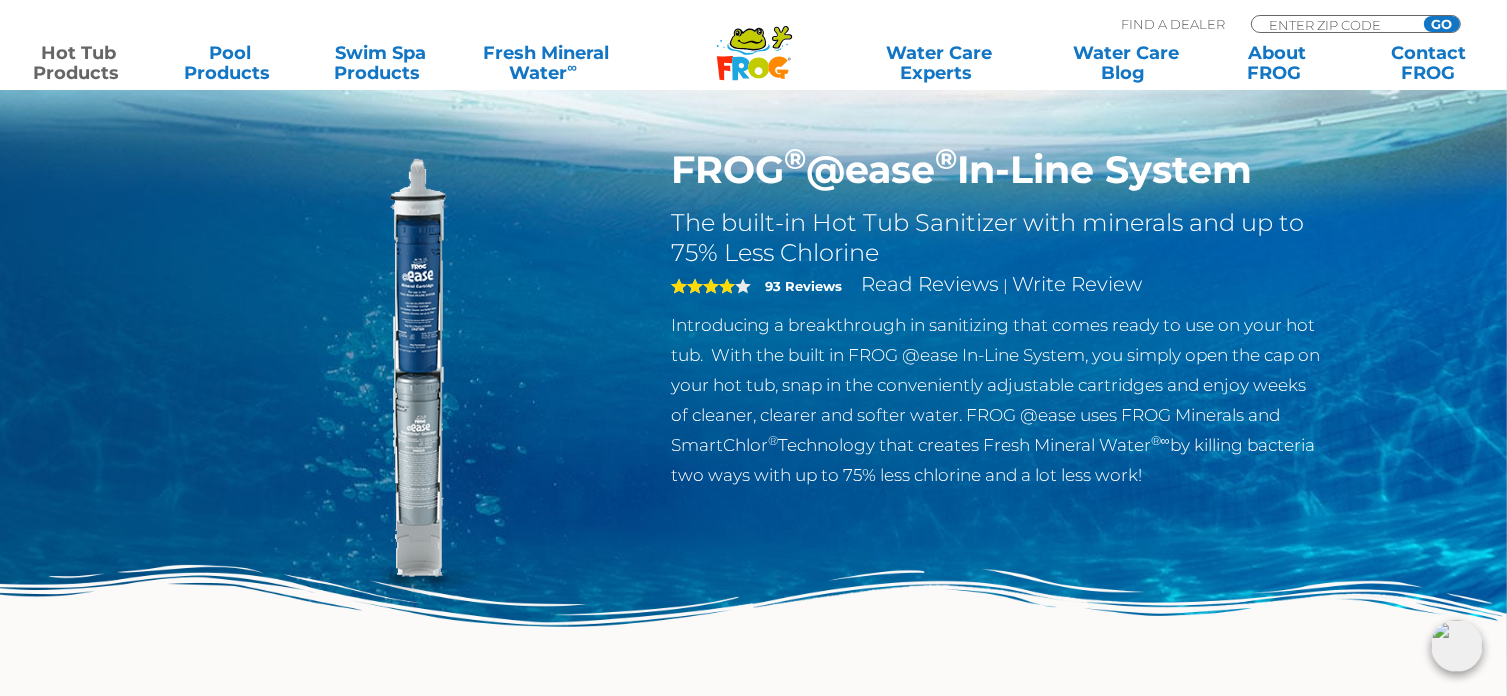 scroll, scrollTop: 0, scrollLeft: 0, axis: both 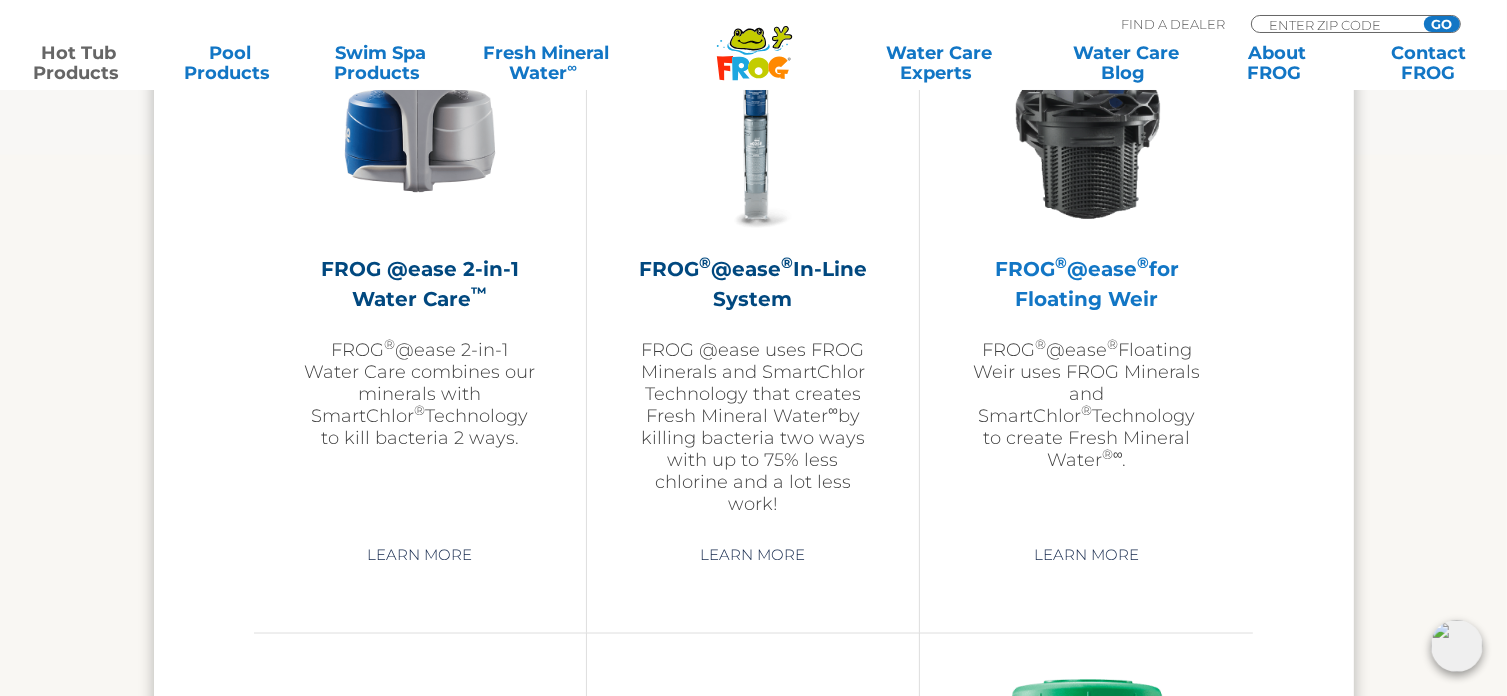 click on "FROG ®  @ease ®  for Floating Weir" at bounding box center [1086, 284] 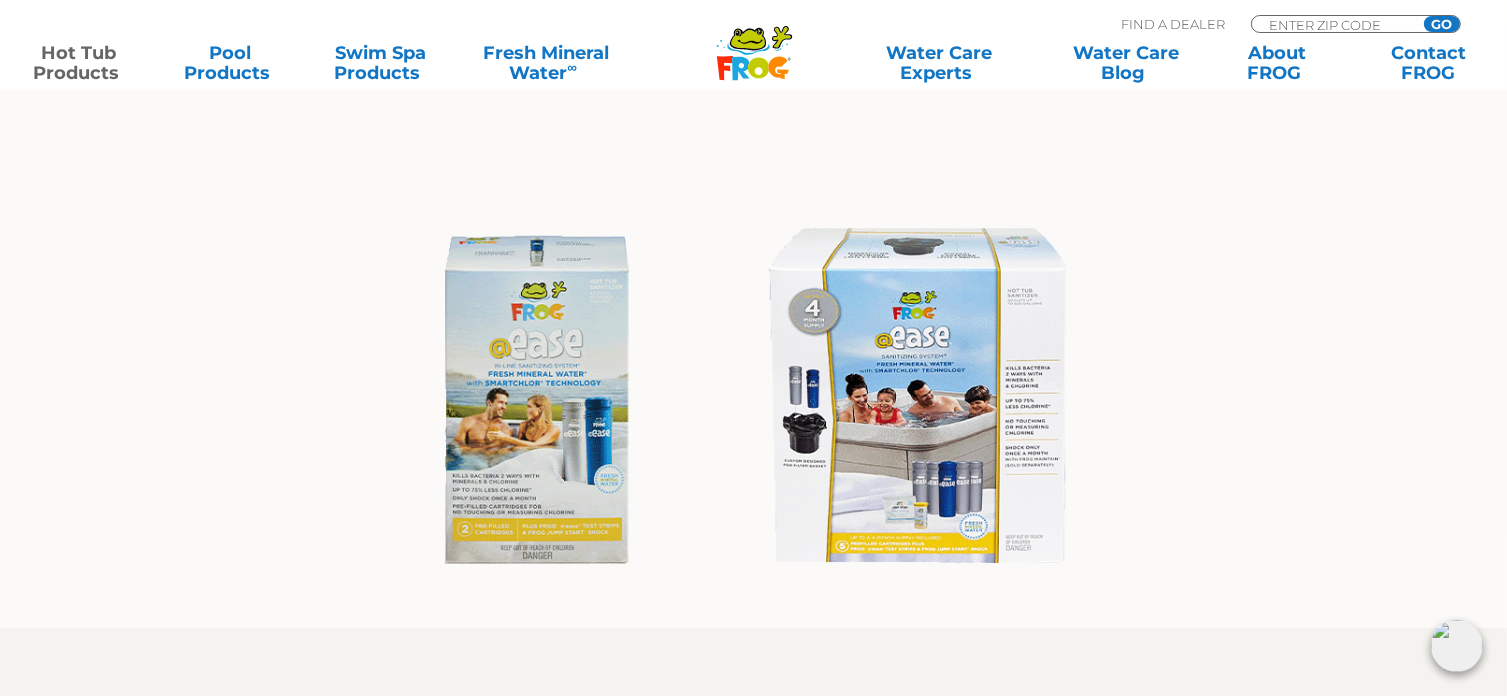 scroll, scrollTop: 1500, scrollLeft: 0, axis: vertical 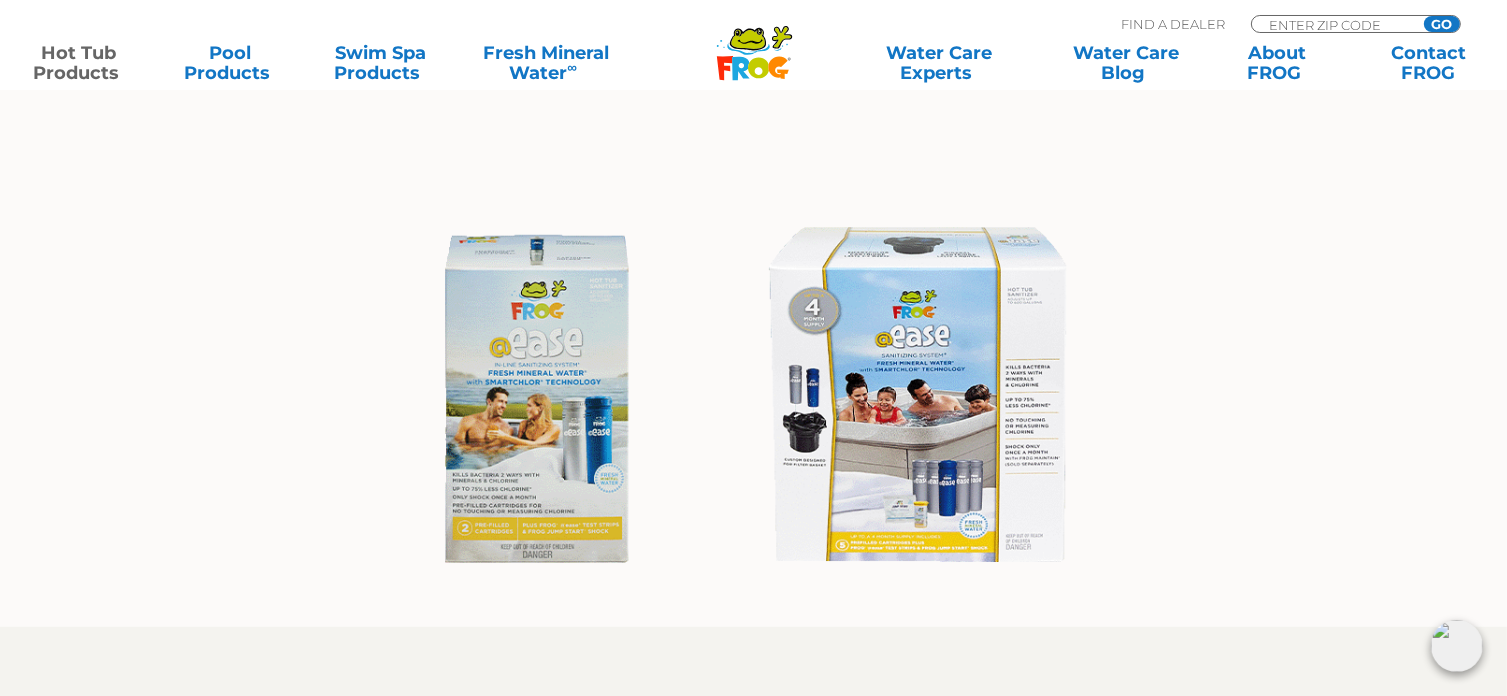 click at bounding box center [754, 400] 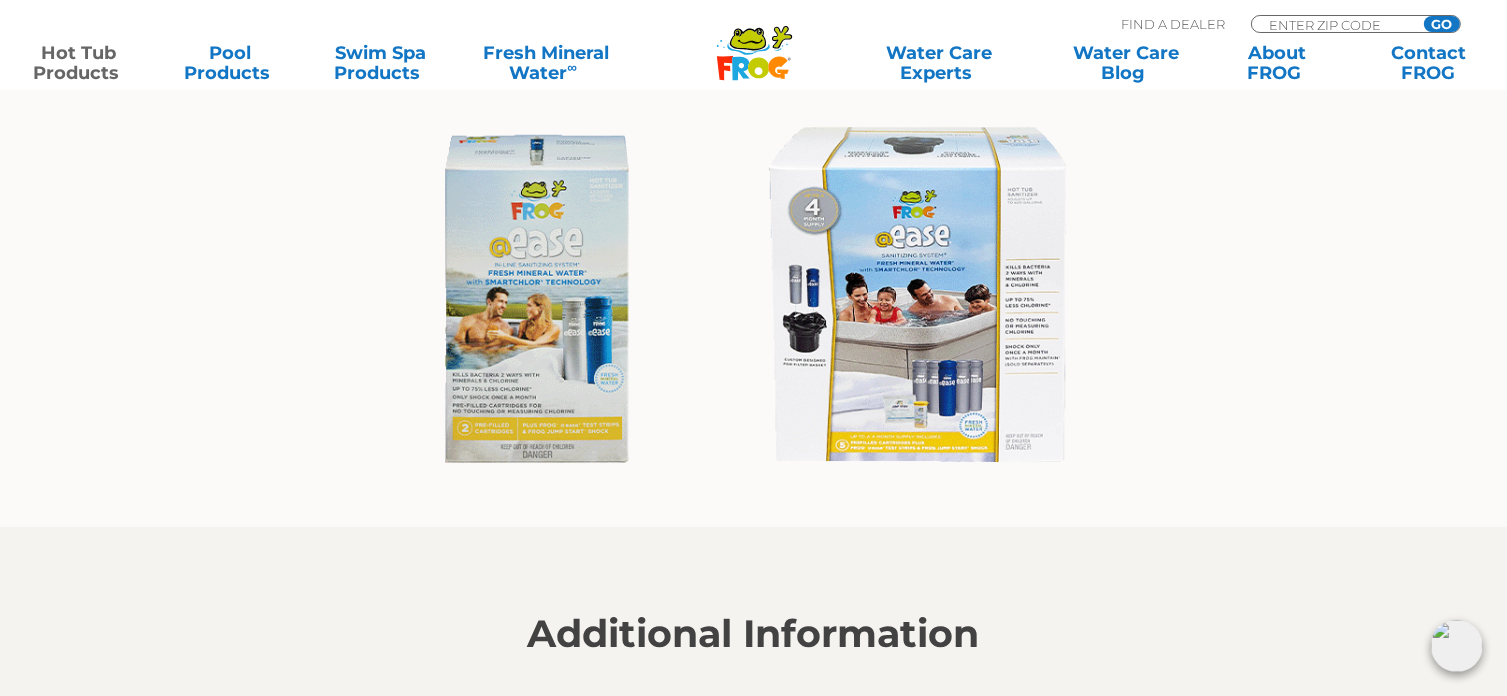 scroll, scrollTop: 1600, scrollLeft: 0, axis: vertical 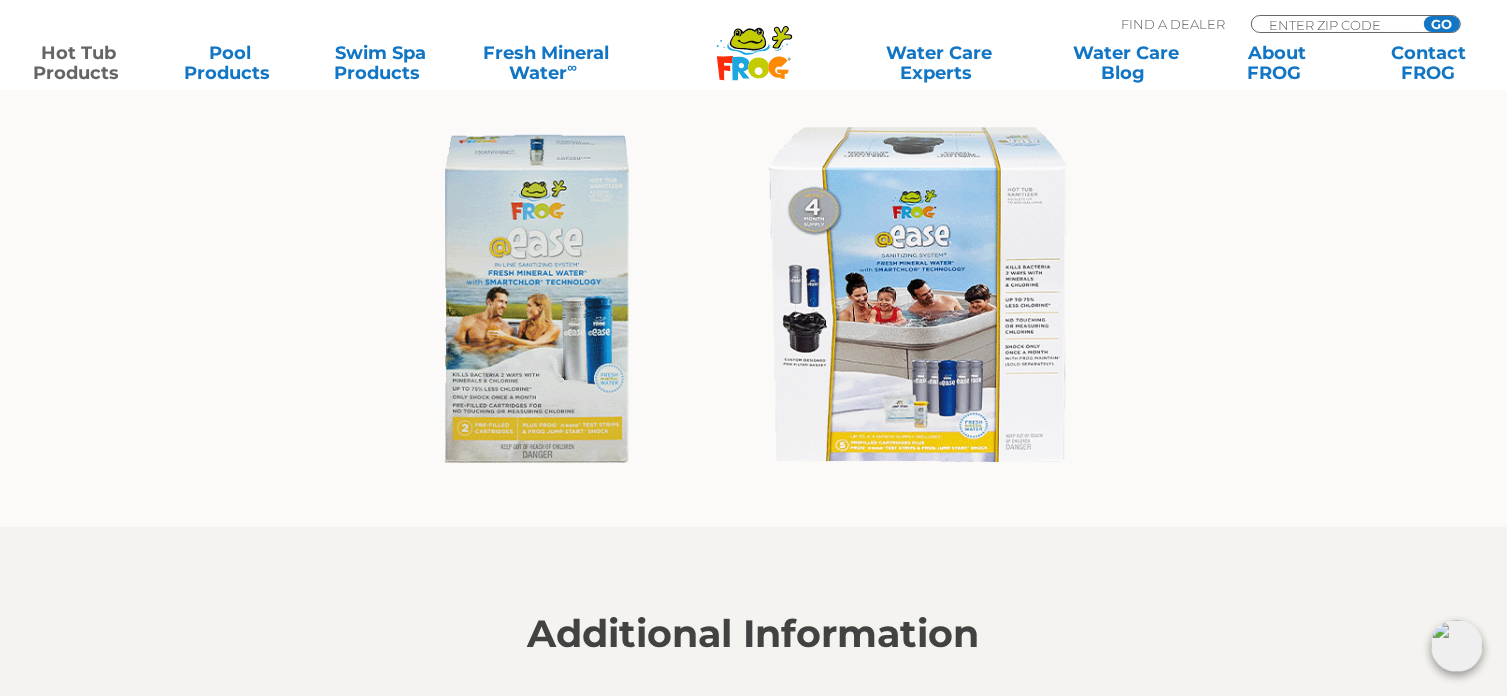 click at bounding box center [754, 300] 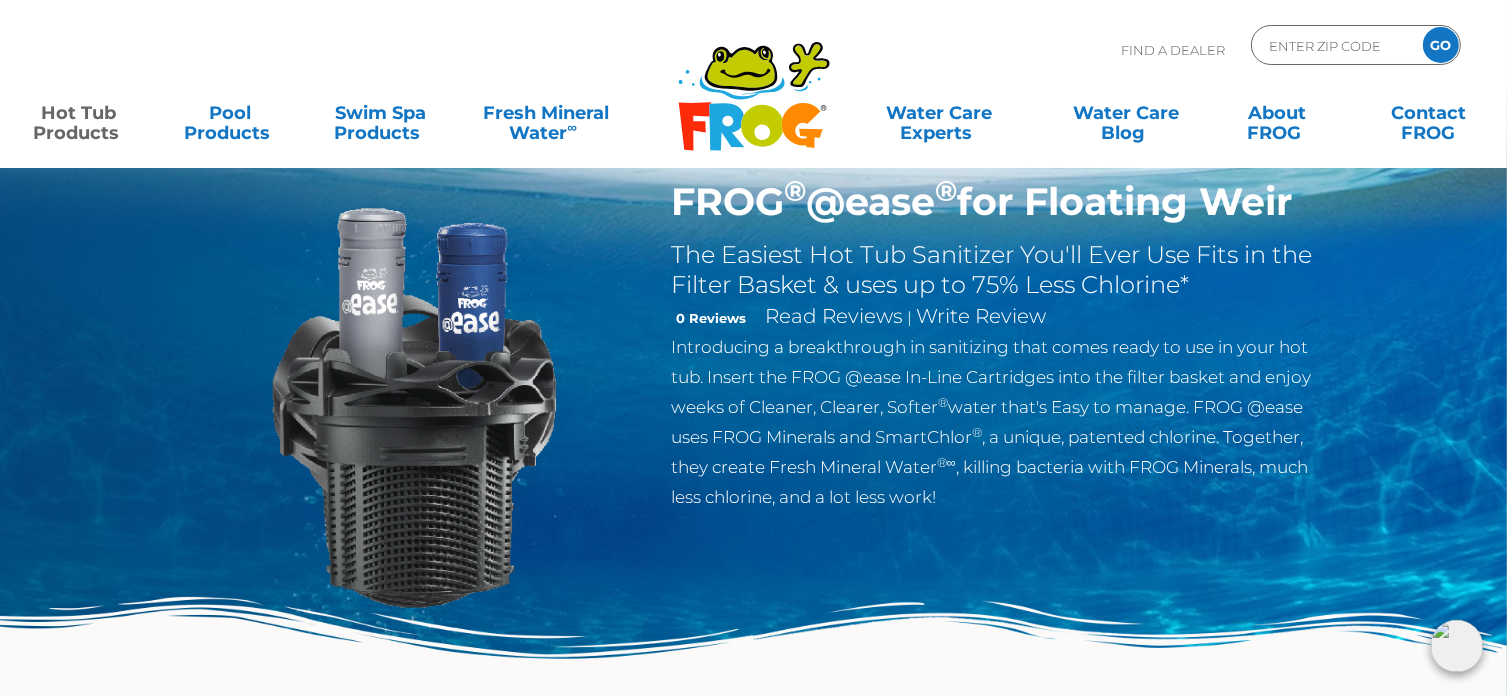 scroll, scrollTop: 0, scrollLeft: 0, axis: both 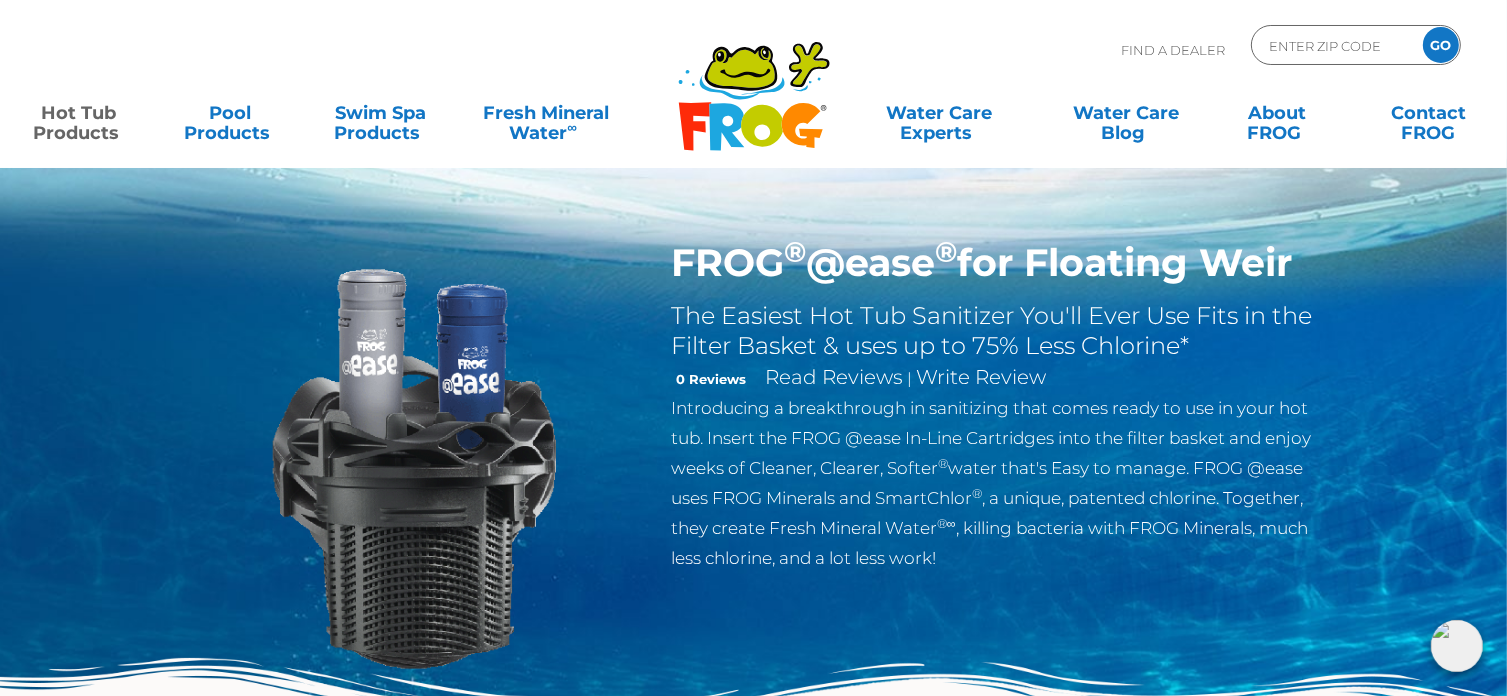 drag, startPoint x: 1318, startPoint y: 259, endPoint x: 656, endPoint y: 244, distance: 662.1699 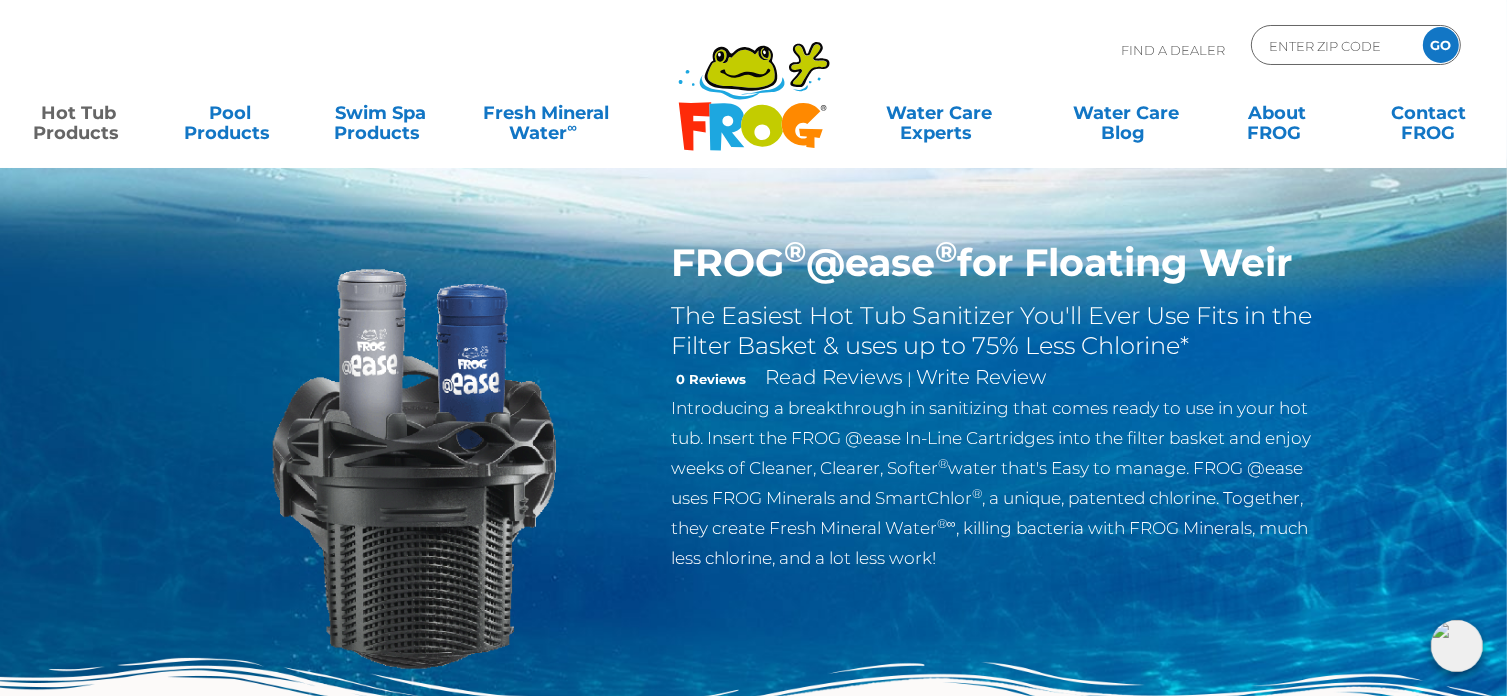 click on "FROG ®  @ease ®  for Floating Weir
The Easiest Hot Tub Sanitizer You'll Ever Use Fits in the Filter Basket & uses up to 75% Less Chlorine*
0 Reviews   Read Reviews   |   Write Review
Introducing a breakthrough in sanitizing that comes ready to use in your hot tub. Insert the FROG @ease In-Line Cartridges into the filter basket and enjoy weeks of Cleaner, Clearer, Softer ®  water that's Easy to manage. FROG @ease uses FROG Minerals and SmartChlor ® , a unique, patented chlorine. Together, they create Fresh Mineral Water ® ∞ , killing bacteria with FROG Minerals, much less chlorine, and a lot less work!" at bounding box center [997, 411] 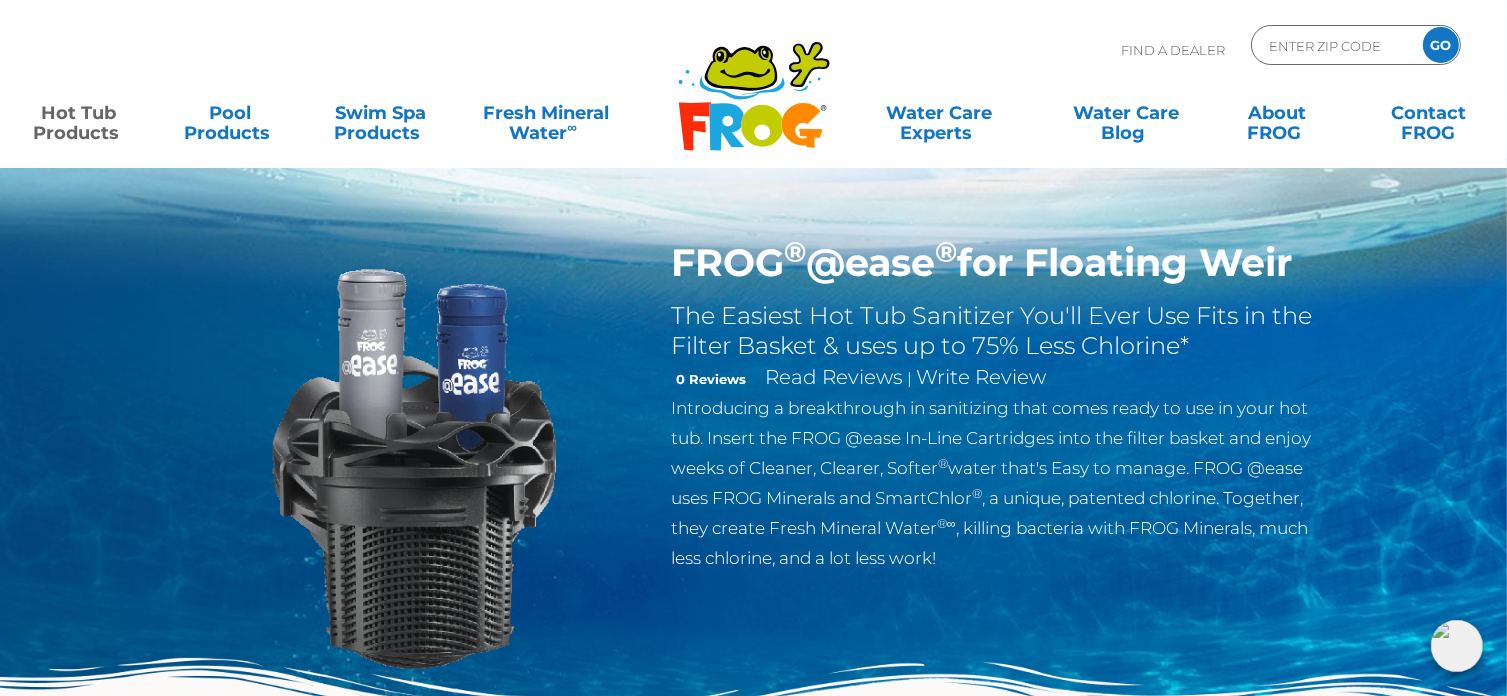 copy on "FROG ®  @ease ®  for Floating Weir" 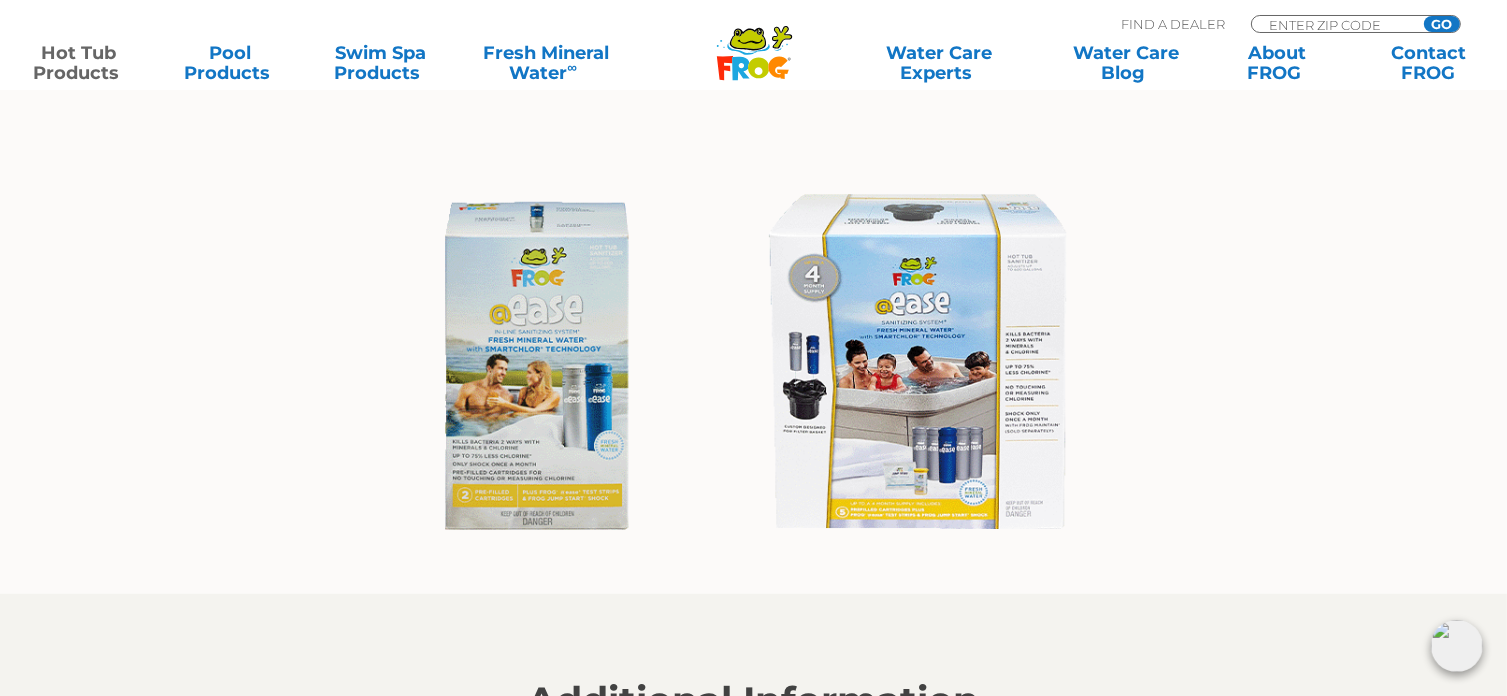 scroll, scrollTop: 1500, scrollLeft: 0, axis: vertical 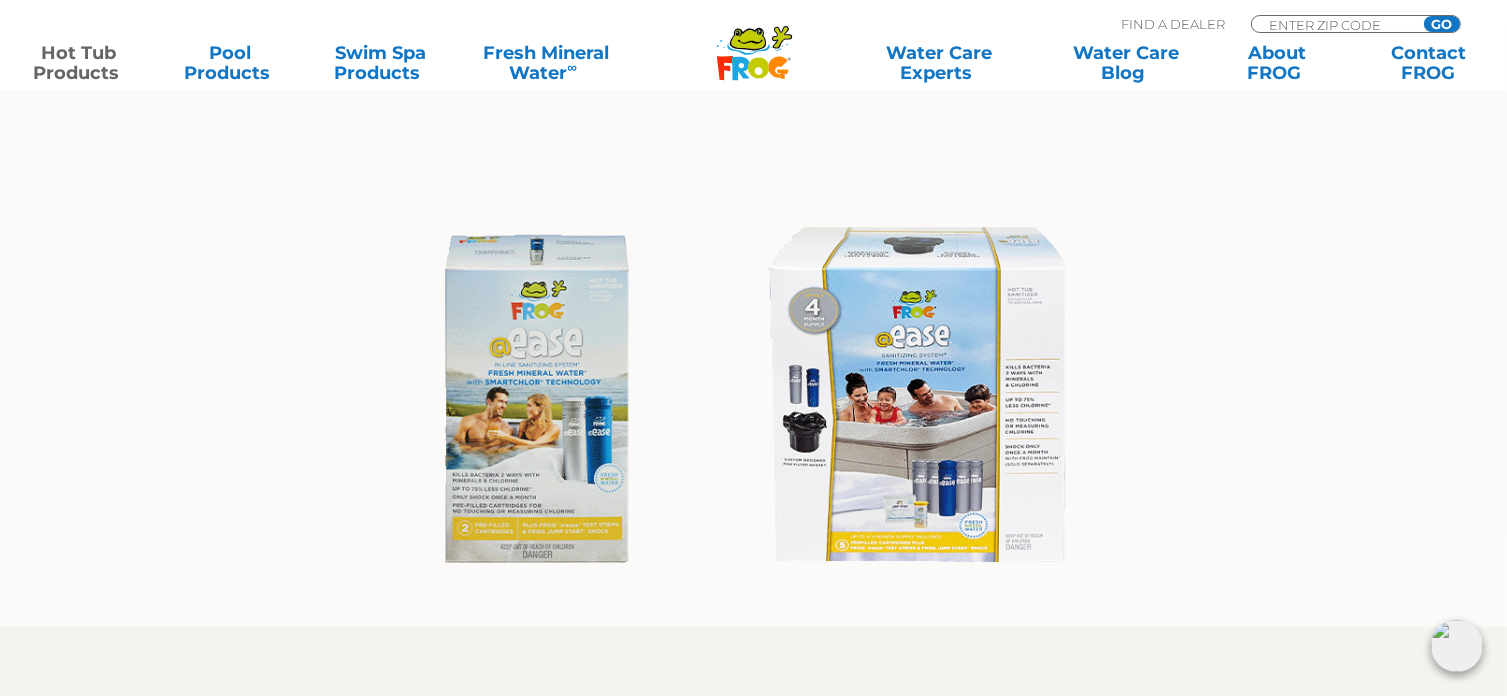 click at bounding box center [754, 400] 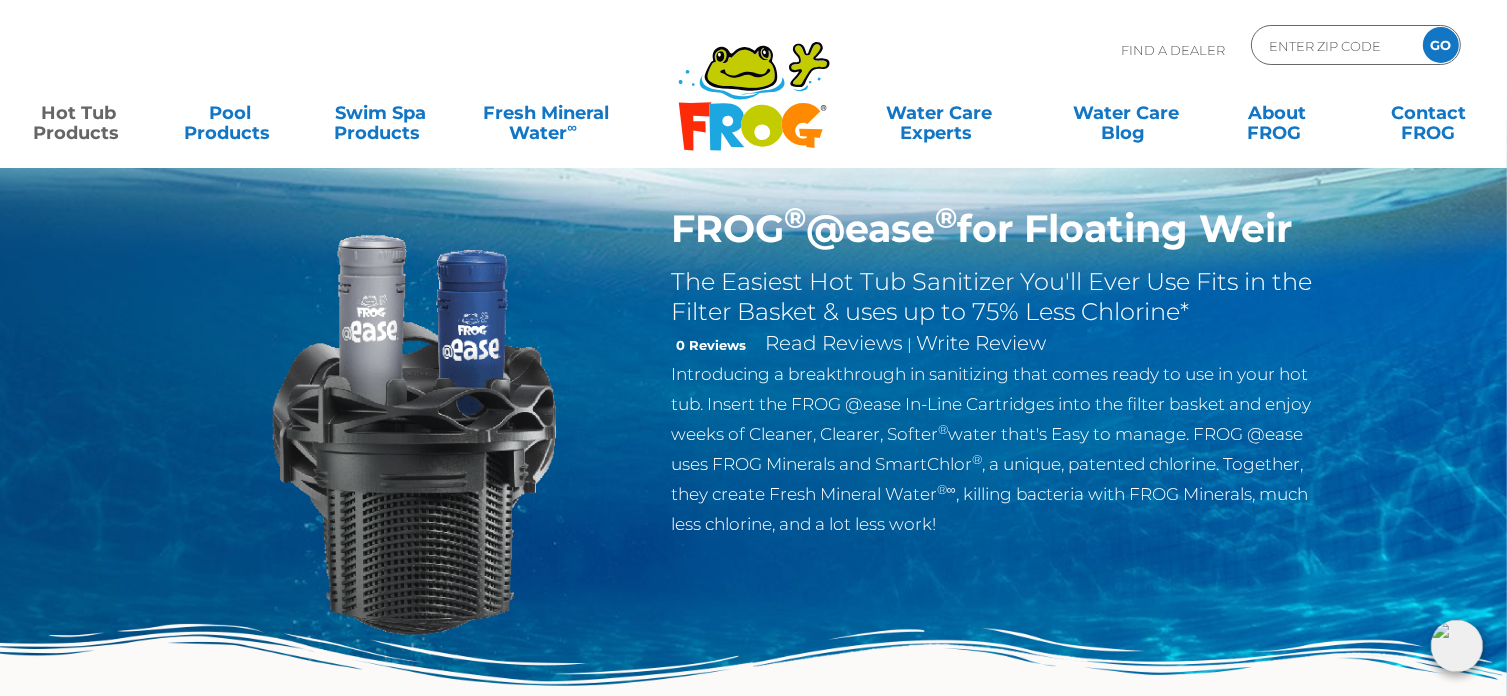 scroll, scrollTop: 0, scrollLeft: 0, axis: both 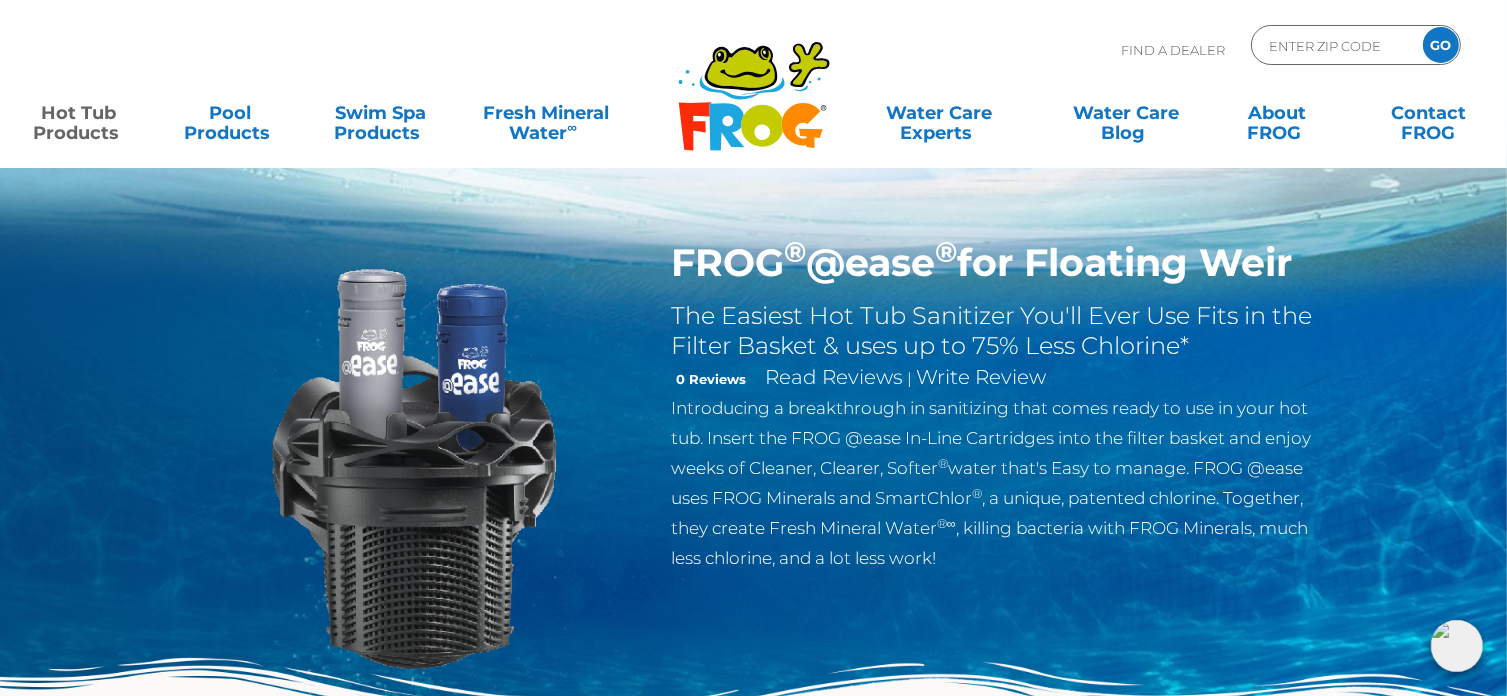 click on "FROG ®  @ease ®  for Floating Weir
The Easiest Hot Tub Sanitizer You'll Ever Use Fits in the Filter Basket & uses up to 75% Less Chlorine*
0 Reviews   Read Reviews   |   Write Review
Introducing a breakthrough in sanitizing that comes ready to use in your hot tub. Insert the FROG @ease In-Line Cartridges into the filter basket and enjoy weeks of Cleaner, Clearer, Softer ®  water that's Easy to manage. FROG @ease uses FROG Minerals and SmartChlor ® , a unique, patented chlorine. Together, they create Fresh Mineral Water ® ∞ , killing bacteria with FROG Minerals, much less chlorine, and a lot less work!" at bounding box center [753, 411] 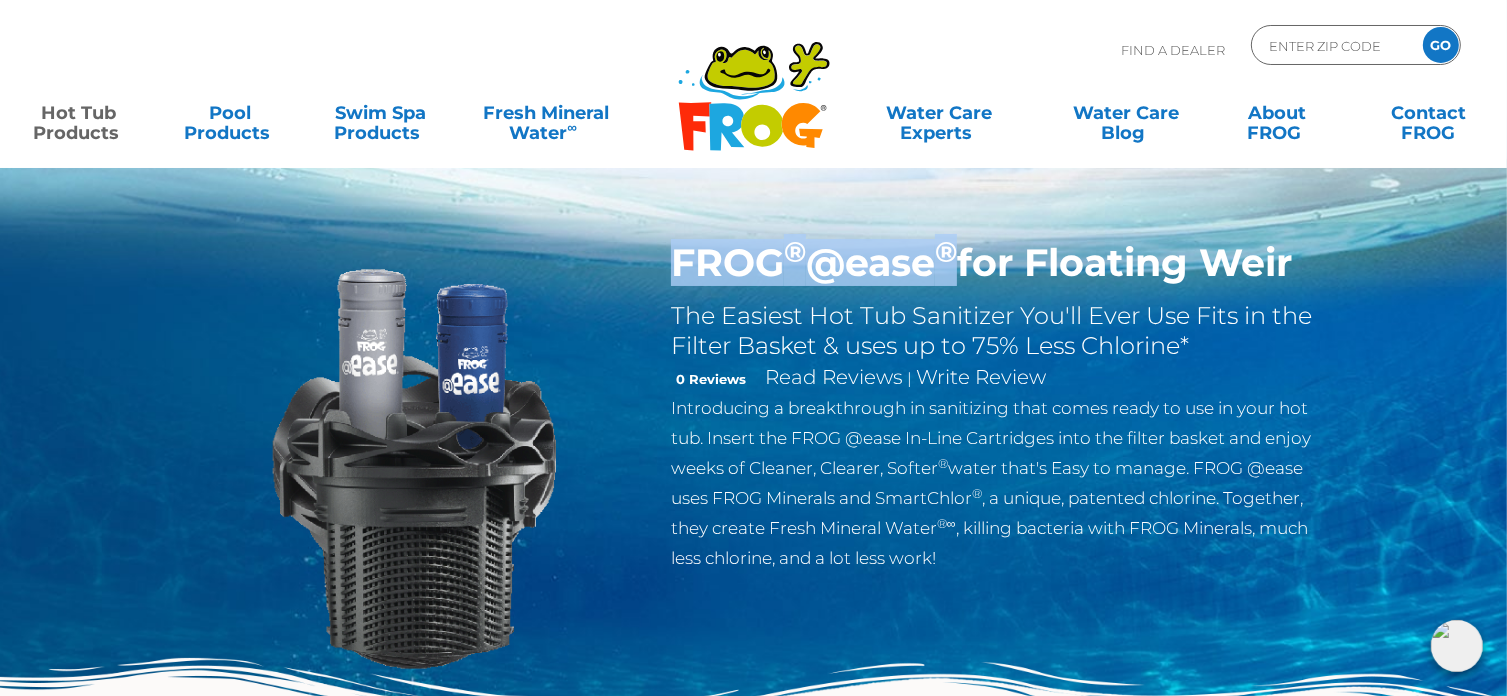 drag, startPoint x: 965, startPoint y: 254, endPoint x: 660, endPoint y: 265, distance: 305.1983 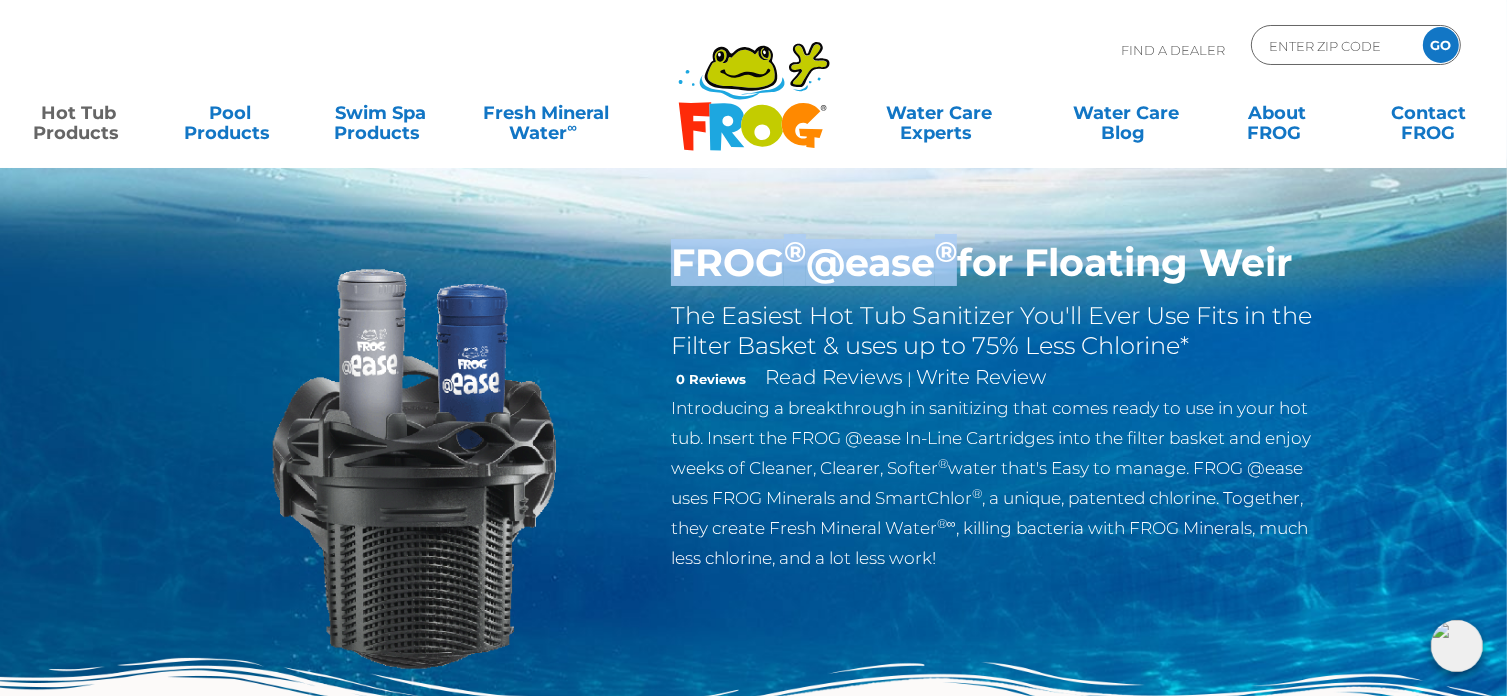 click on "FROG ®  @ease ®  for Floating Weir
The Easiest Hot Tub Sanitizer You'll Ever Use Fits in the Filter Basket & uses up to 75% Less Chlorine*
0 Reviews   Read Reviews   |   Write Review
Introducing a breakthrough in sanitizing that comes ready to use in your hot tub. Insert the FROG @ease In-Line Cartridges into the filter basket and enjoy weeks of Cleaner, Clearer, Softer ®  water that's Easy to manage. FROG @ease uses FROG Minerals and SmartChlor ® , a unique, patented chlorine. Together, they create Fresh Mineral Water ® ∞ , killing bacteria with FROG Minerals, much less chlorine, and a lot less work!" at bounding box center [997, 411] 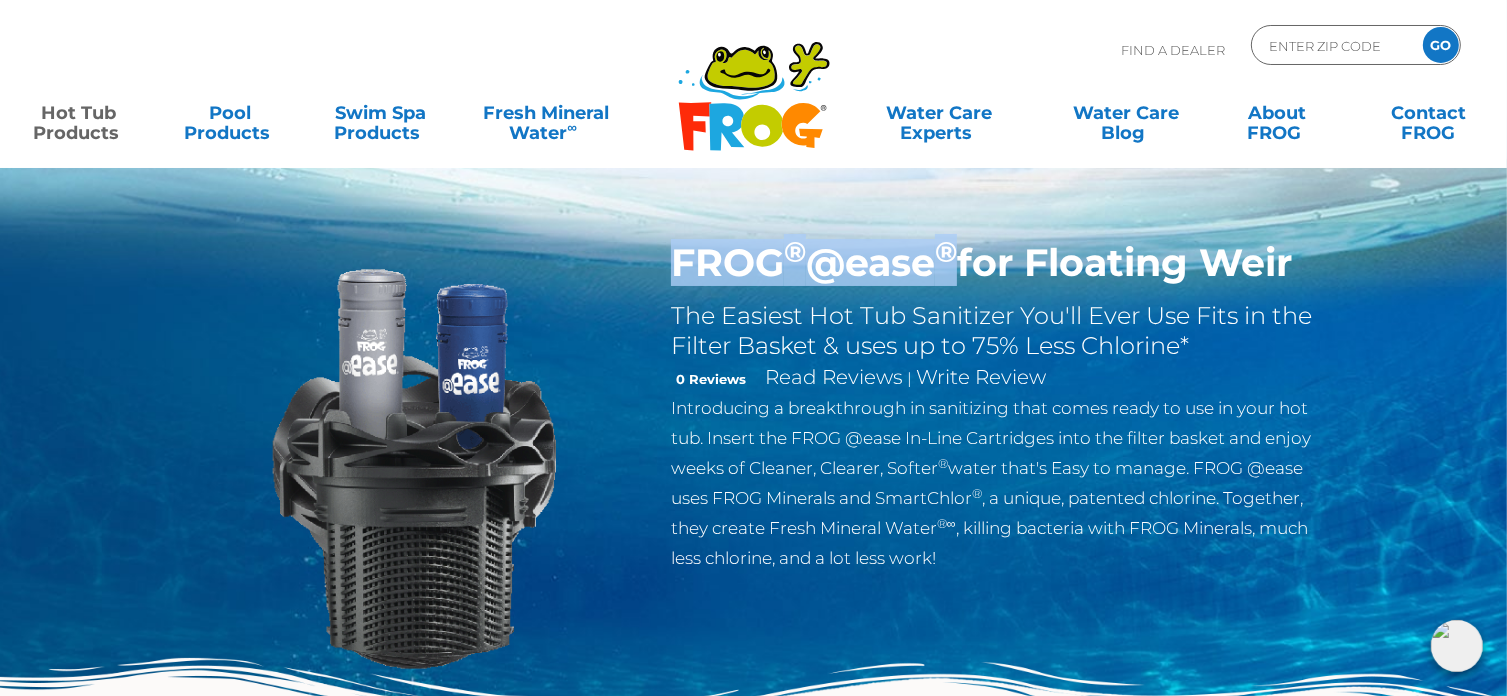 copy on "FROG ®  @ease ®" 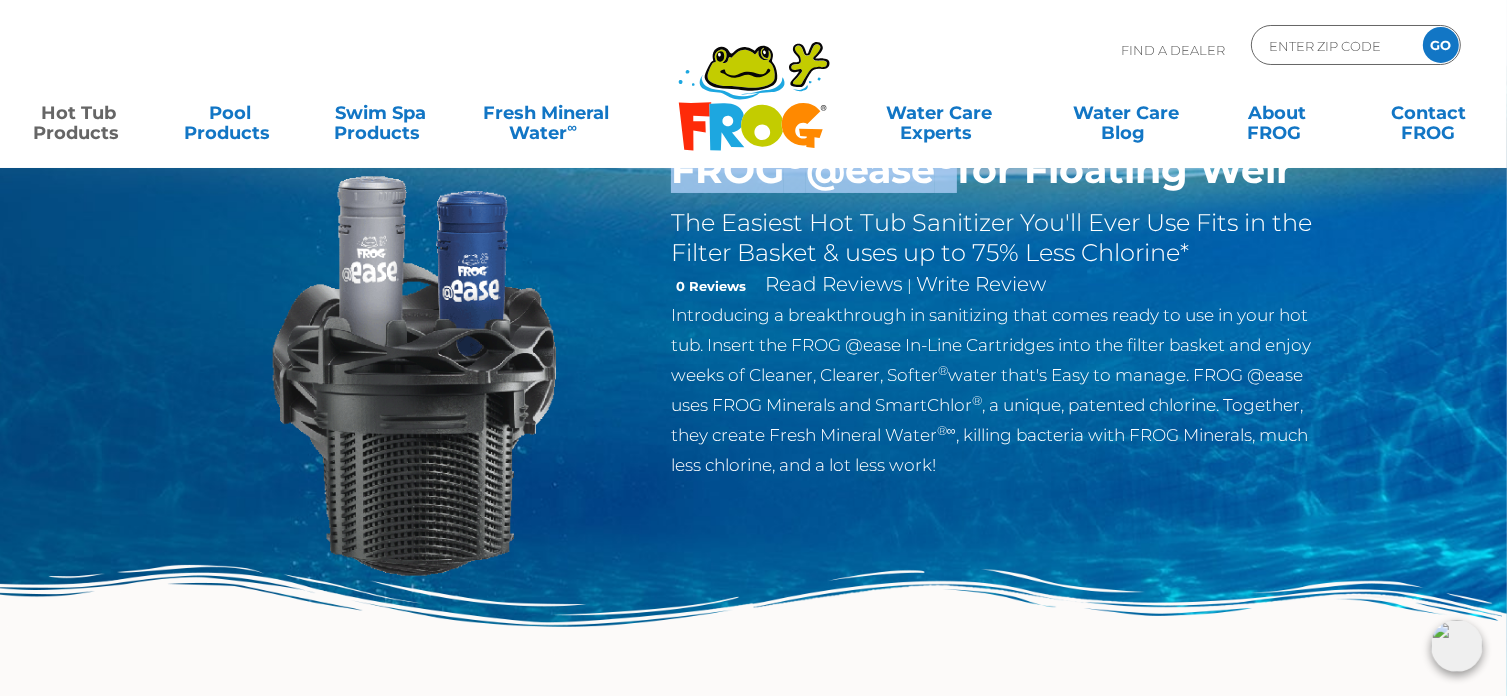 scroll, scrollTop: 0, scrollLeft: 0, axis: both 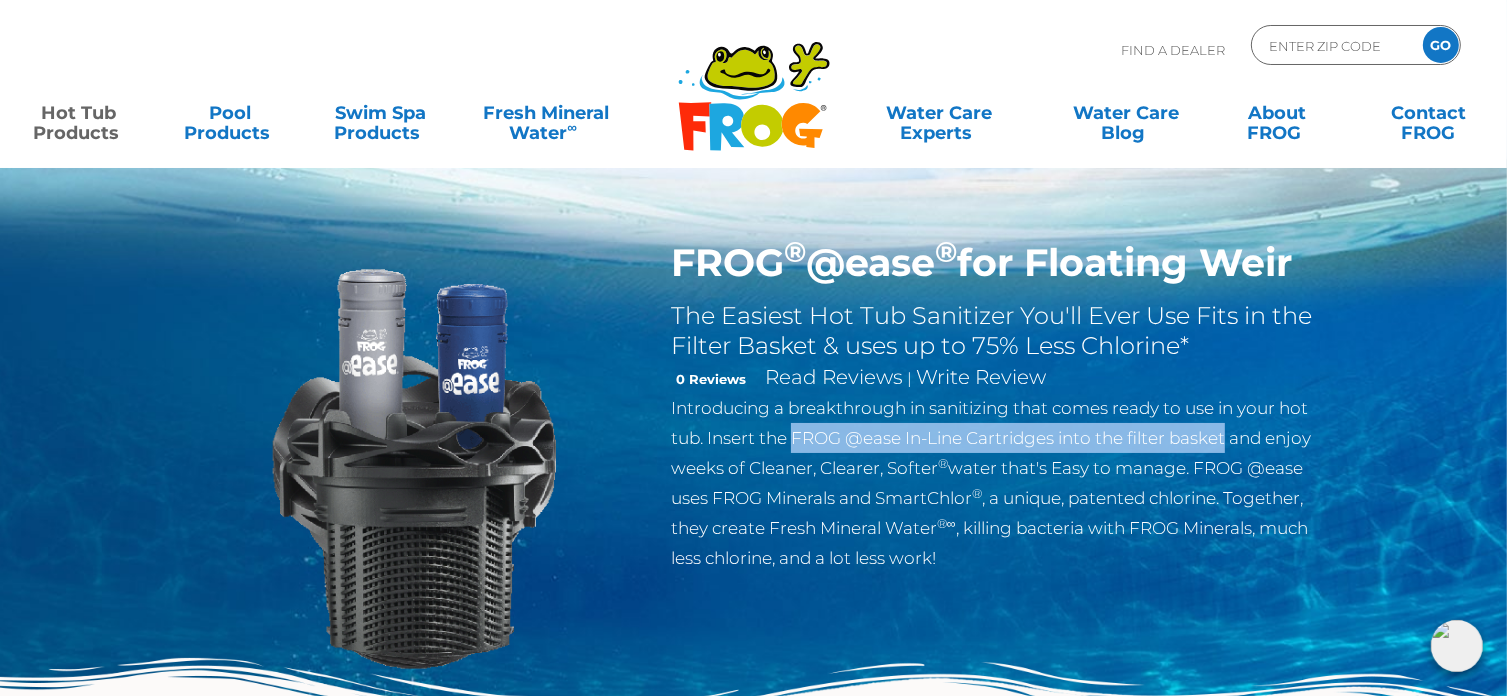 drag, startPoint x: 1230, startPoint y: 435, endPoint x: 793, endPoint y: 431, distance: 437.0183 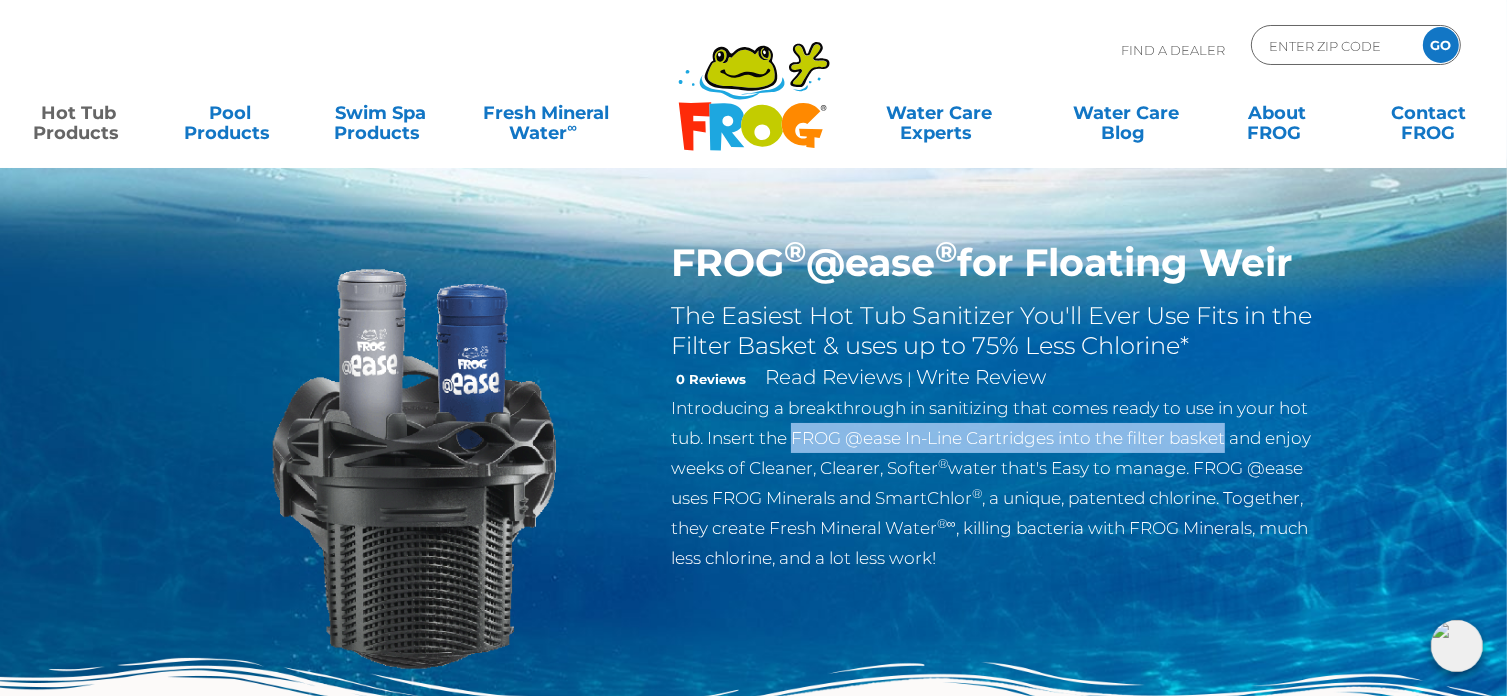 click on "Introducing a breakthrough in sanitizing that comes ready to use in your hot tub. Insert the FROG @ease In-Line Cartridges into the filter basket and enjoy weeks of Cleaner, Clearer, Softer ®  water that's Easy to manage. FROG @ease uses FROG Minerals and SmartChlor ® , a unique, patented chlorine. Together, they create Fresh Mineral Water ® ∞ , killing bacteria with FROG Minerals, much less chlorine, and a lot less work!" at bounding box center [997, 483] 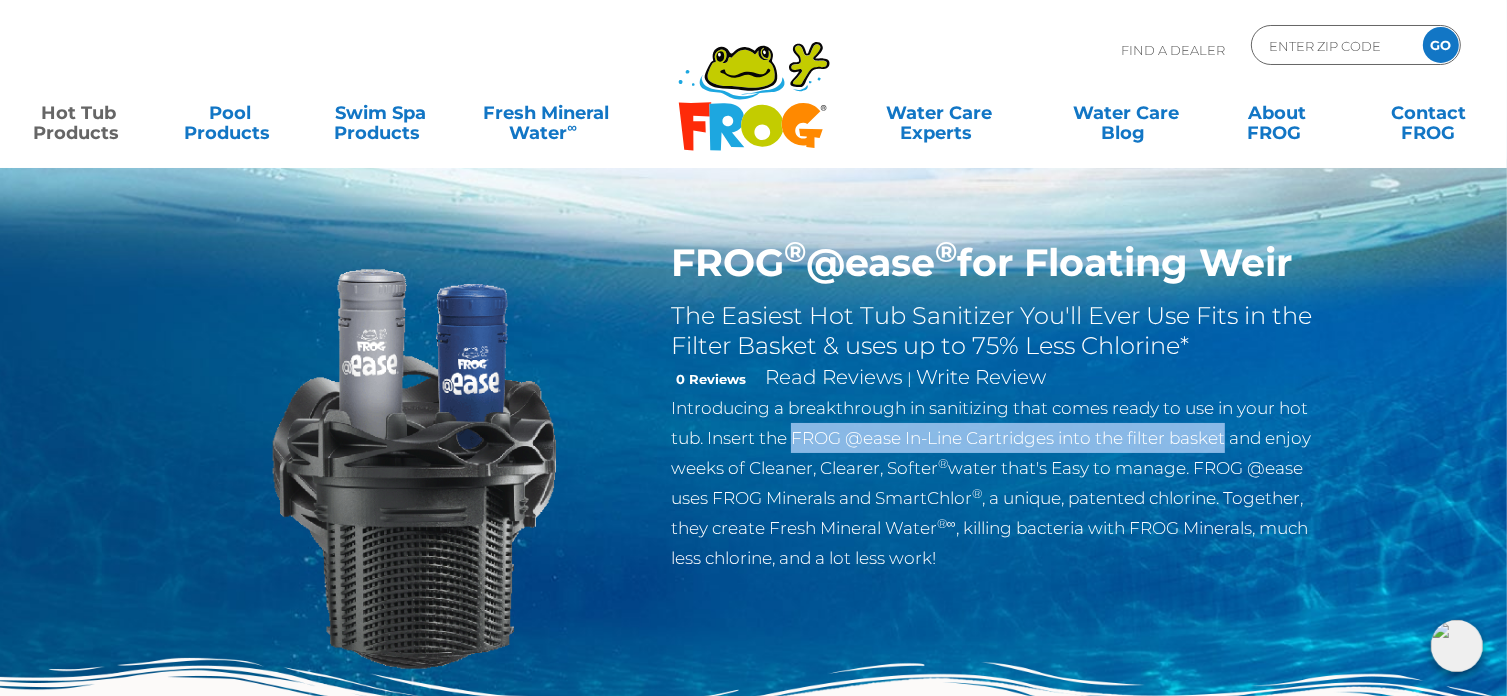 copy on "FROG @ease In-Line Cartridges into the filter basket" 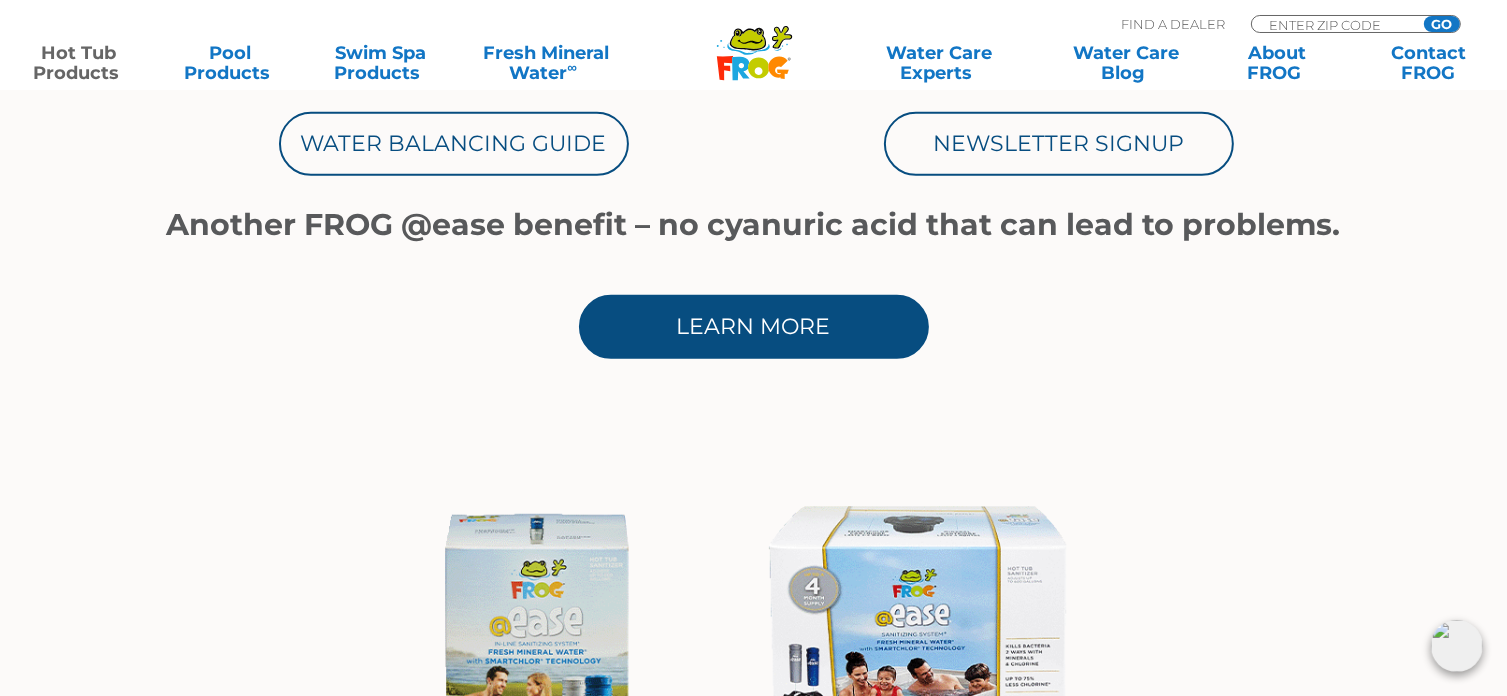 scroll, scrollTop: 1200, scrollLeft: 0, axis: vertical 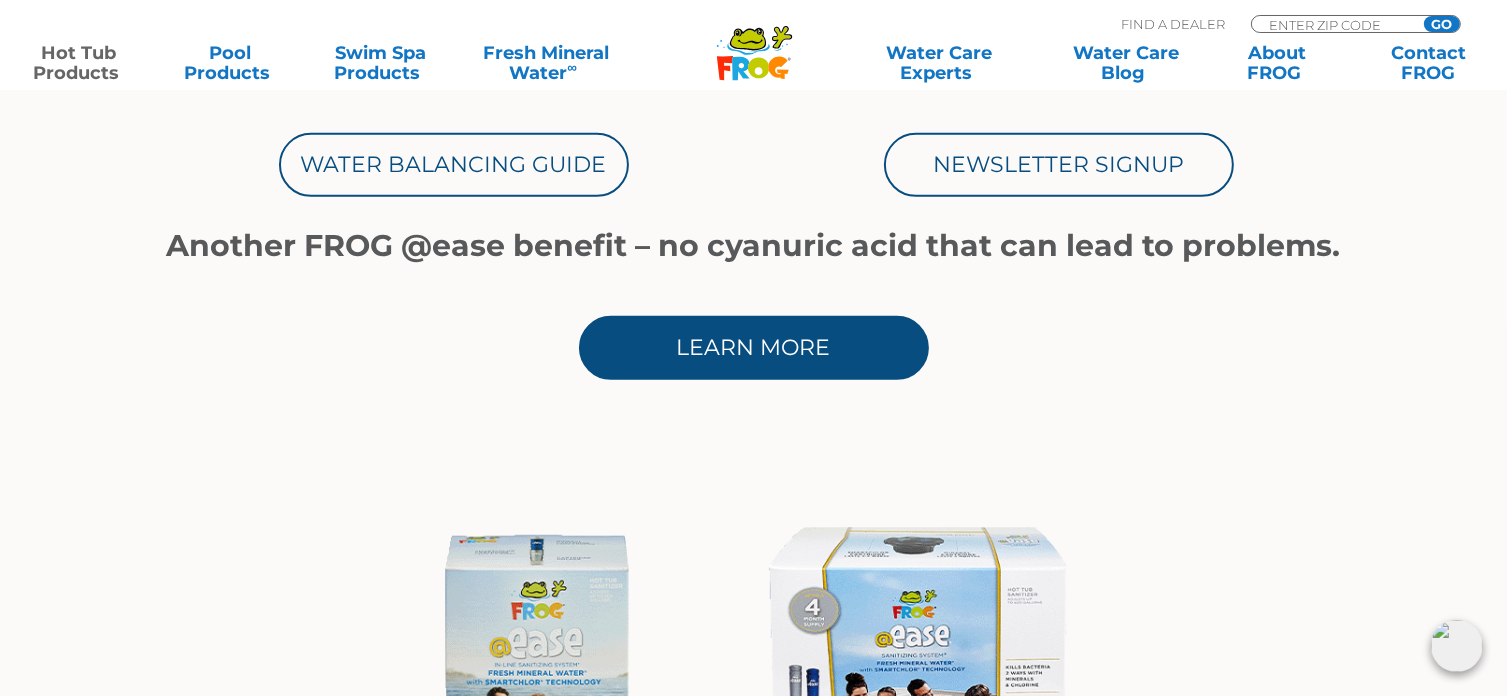 click on "Learn More" at bounding box center [754, 348] 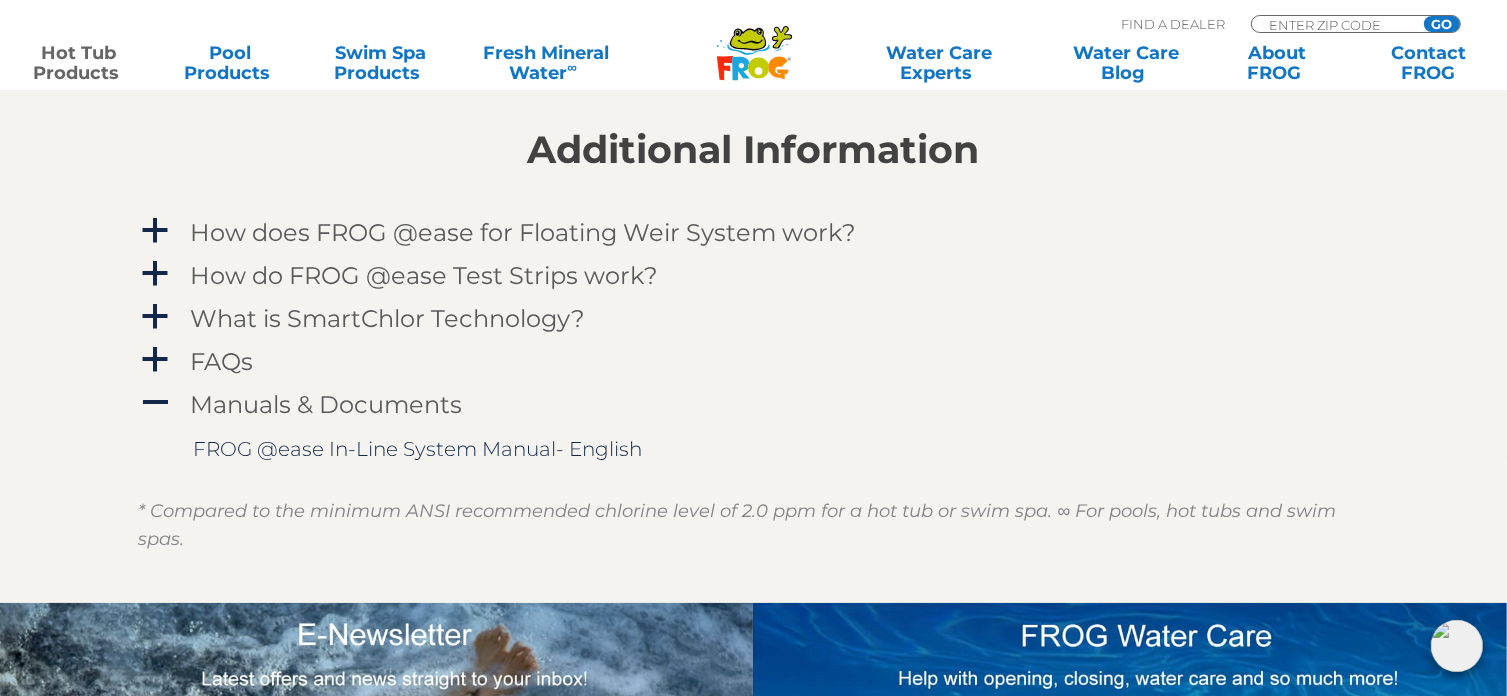 scroll, scrollTop: 2100, scrollLeft: 0, axis: vertical 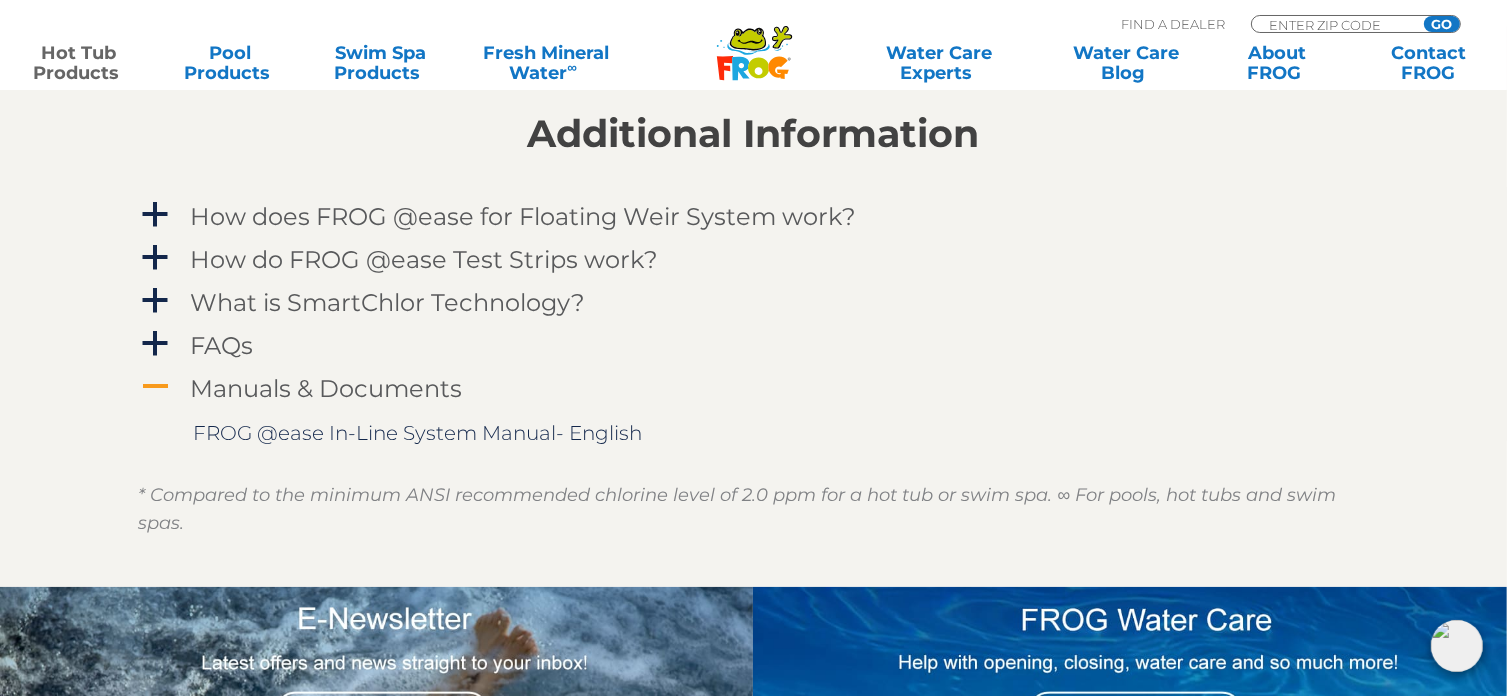 click on "Manuals & Documents" at bounding box center (327, 388) 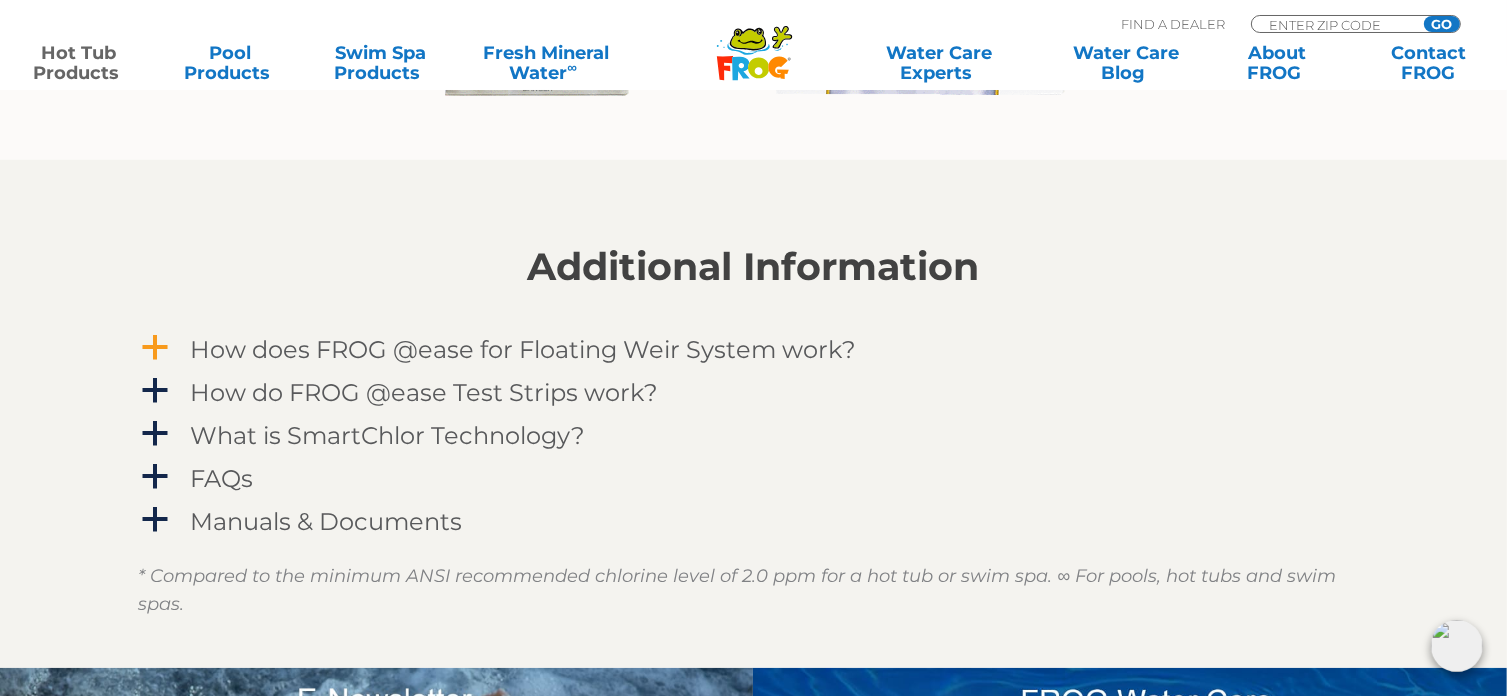 scroll, scrollTop: 2000, scrollLeft: 0, axis: vertical 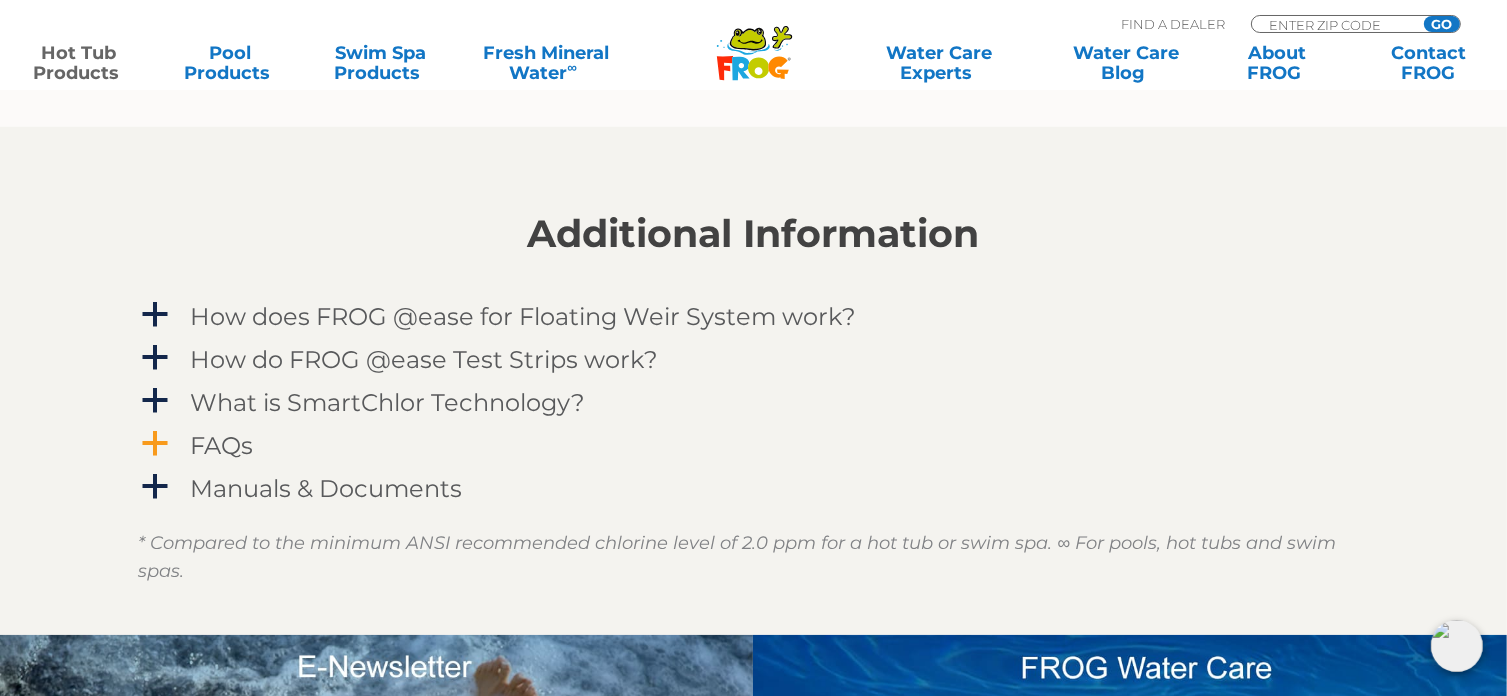 click on "FAQs" at bounding box center (222, 445) 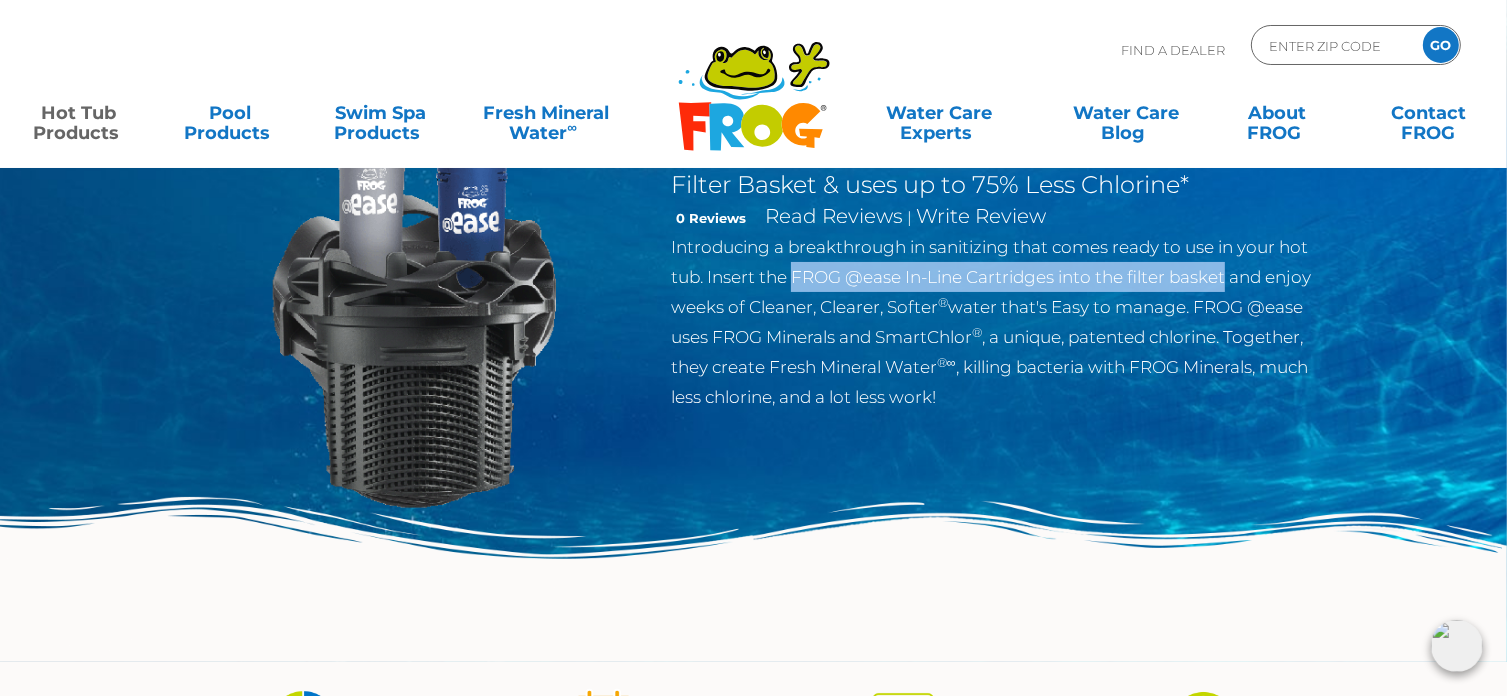 scroll, scrollTop: 0, scrollLeft: 0, axis: both 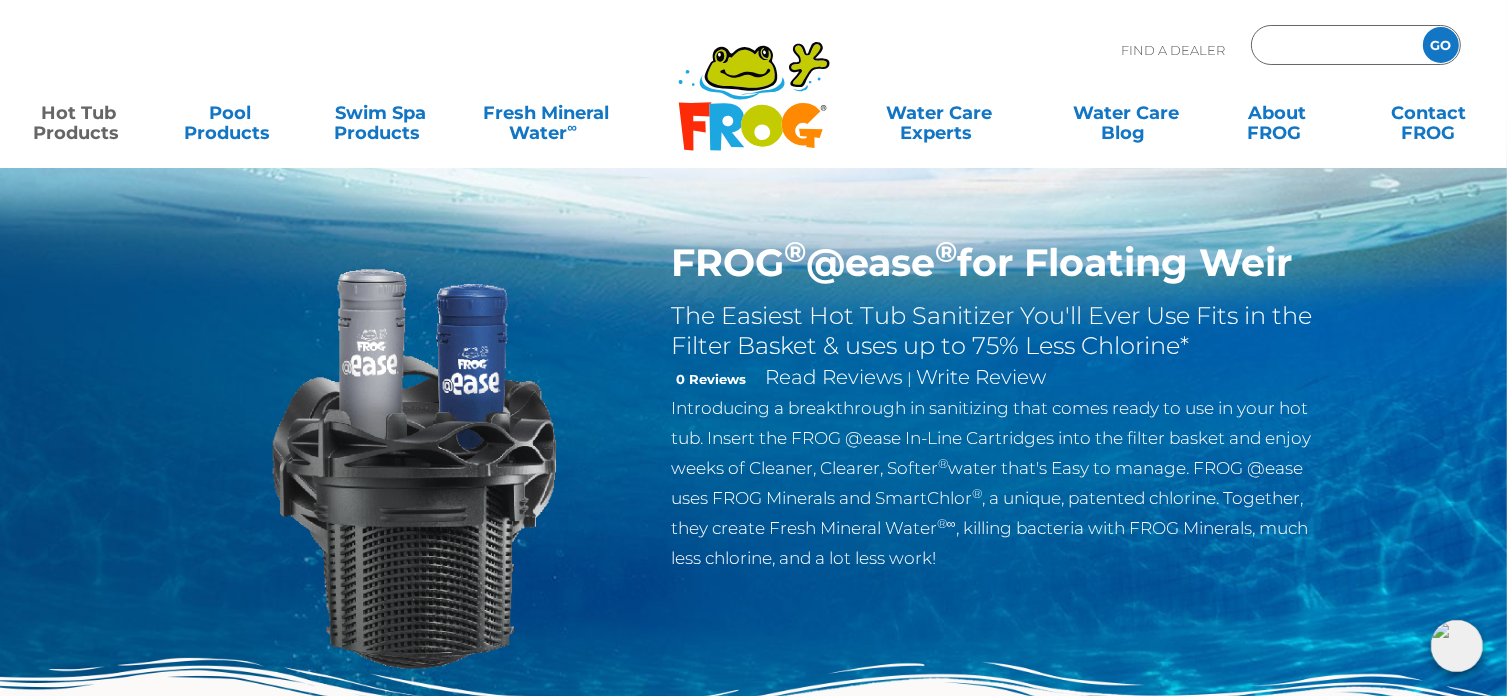click at bounding box center (1334, 45) 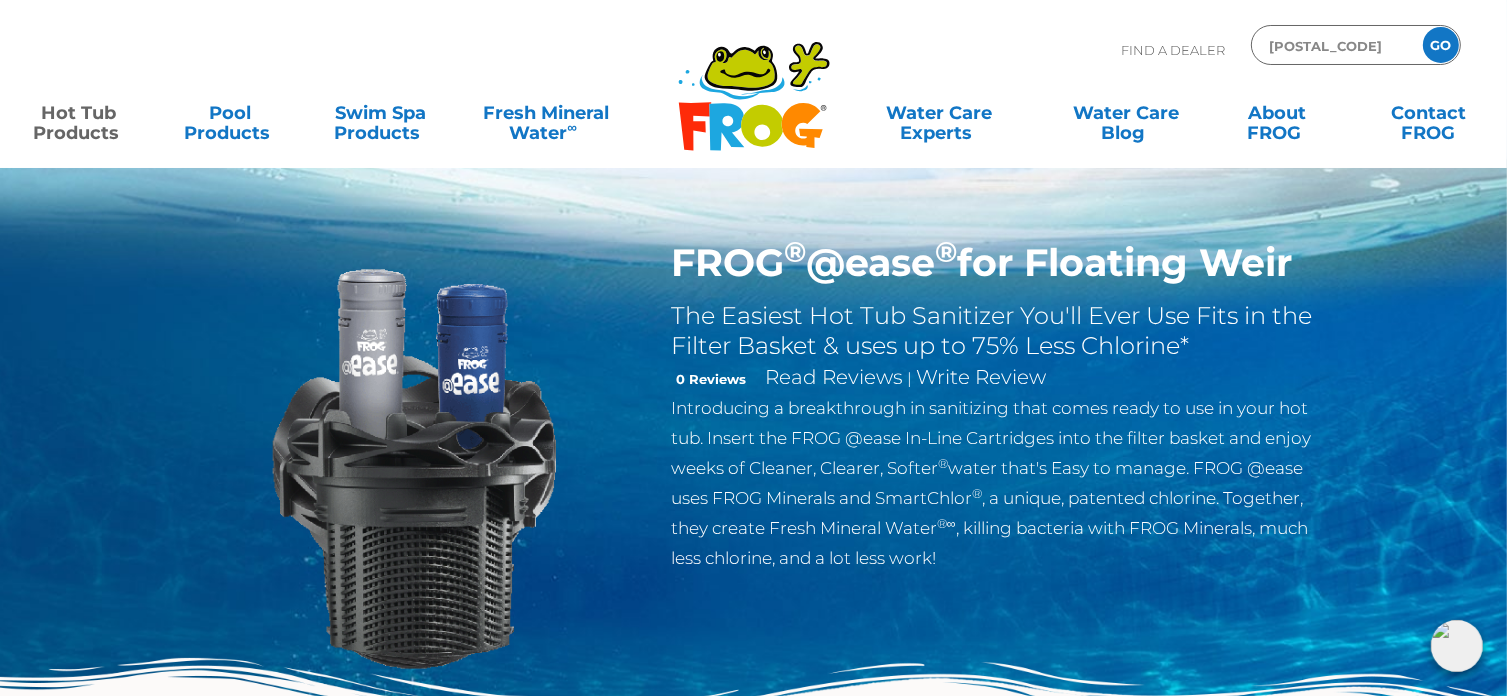 type on "58078" 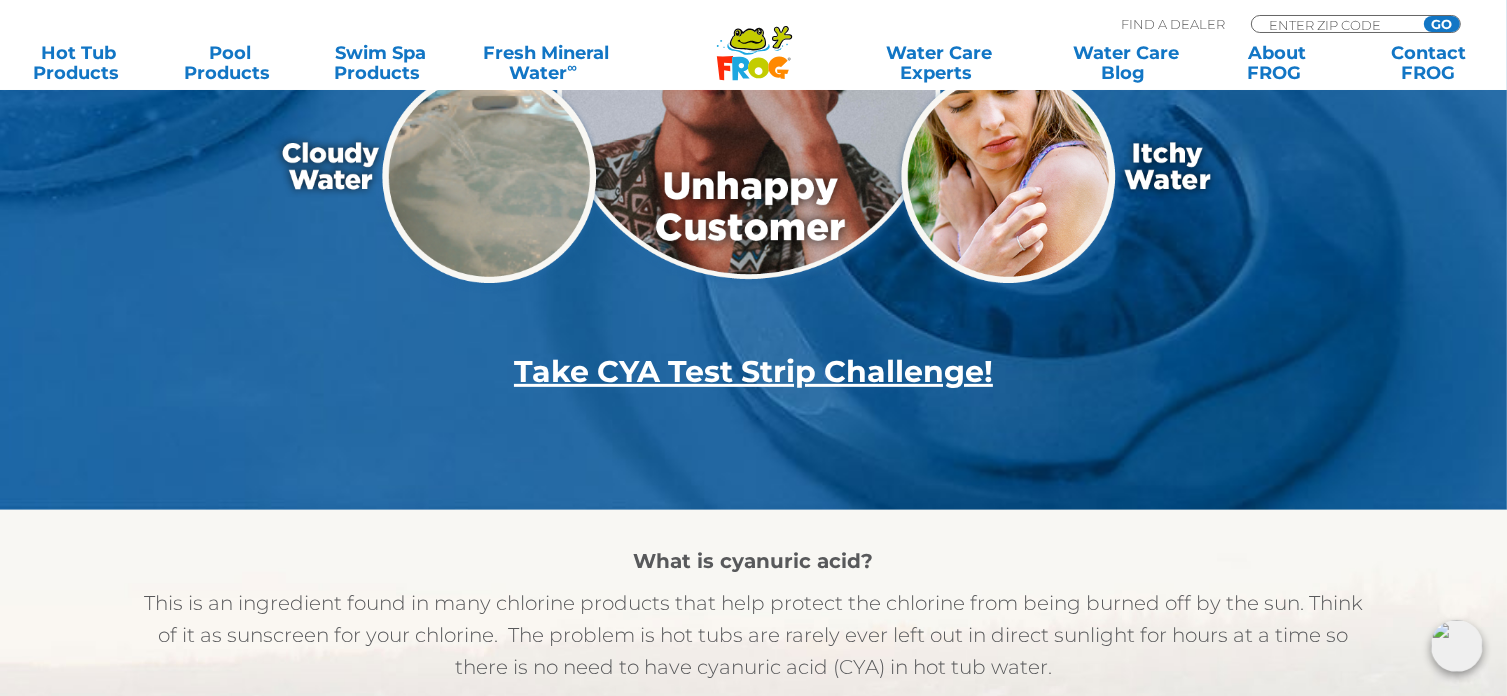 scroll, scrollTop: 0, scrollLeft: 0, axis: both 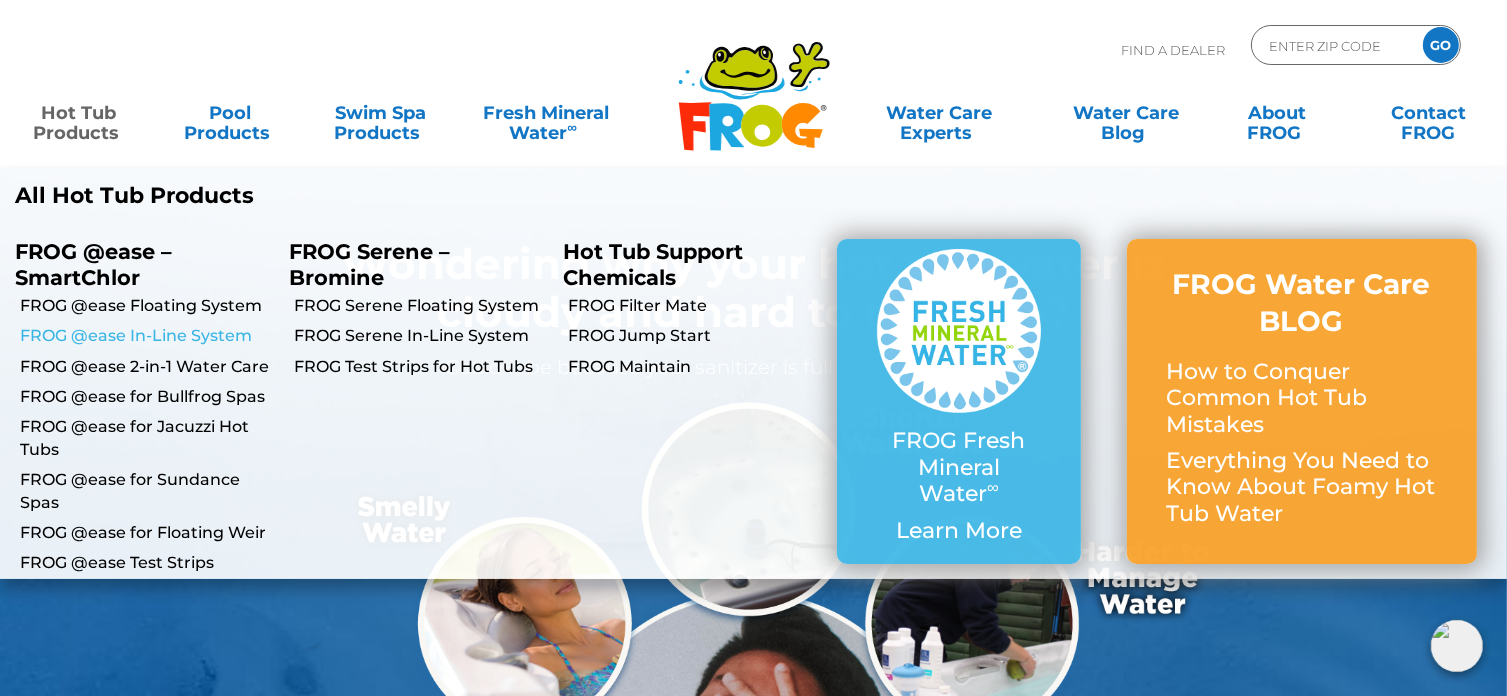 click on "FROG @ease In-Line System" at bounding box center [147, 336] 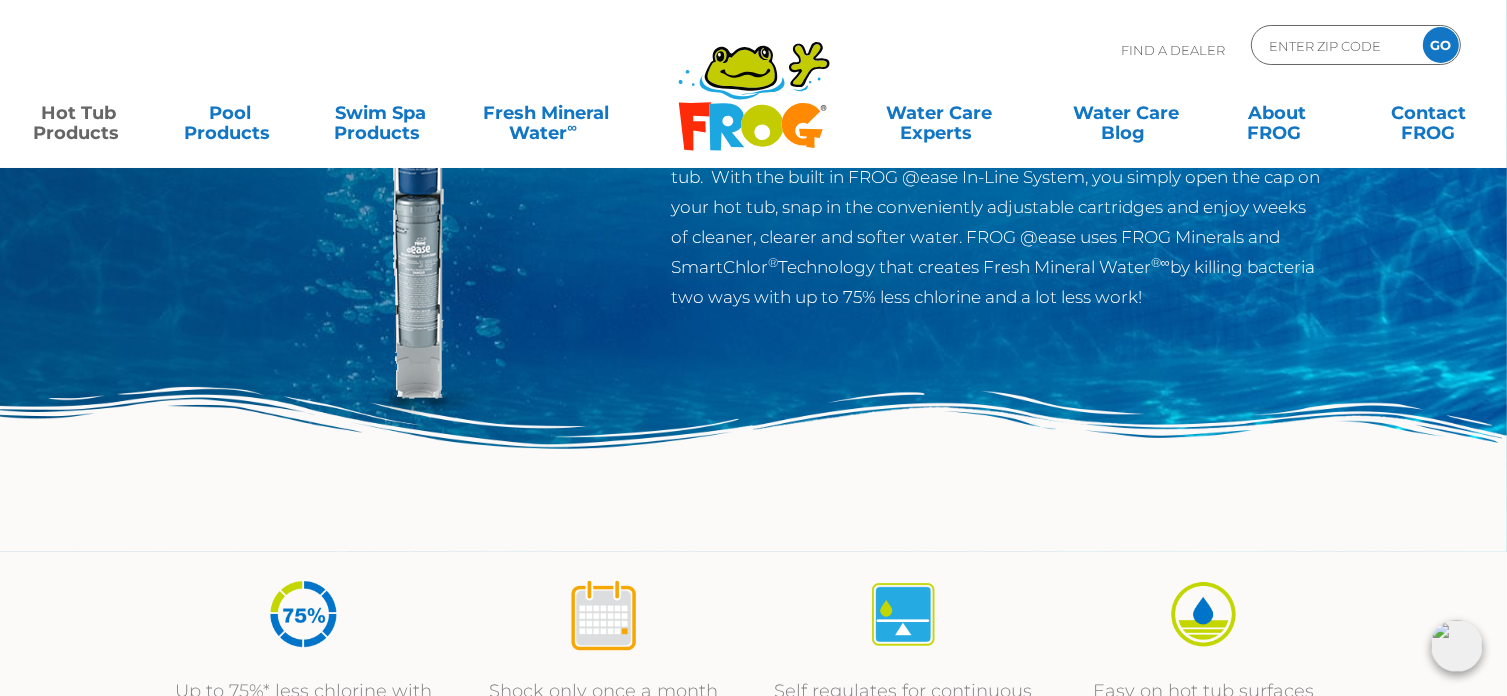 scroll, scrollTop: 0, scrollLeft: 0, axis: both 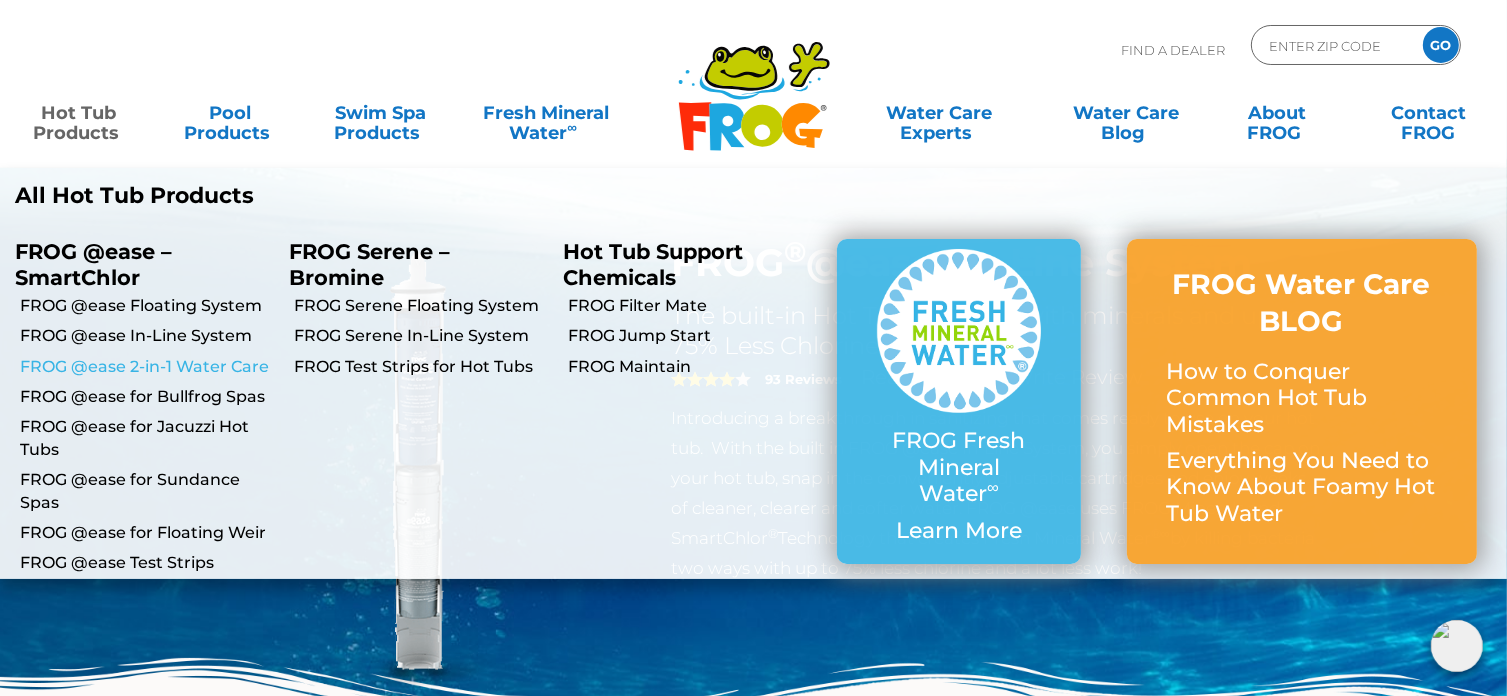 click on "FROG @ease 2-in-1 Water Care" at bounding box center (147, 367) 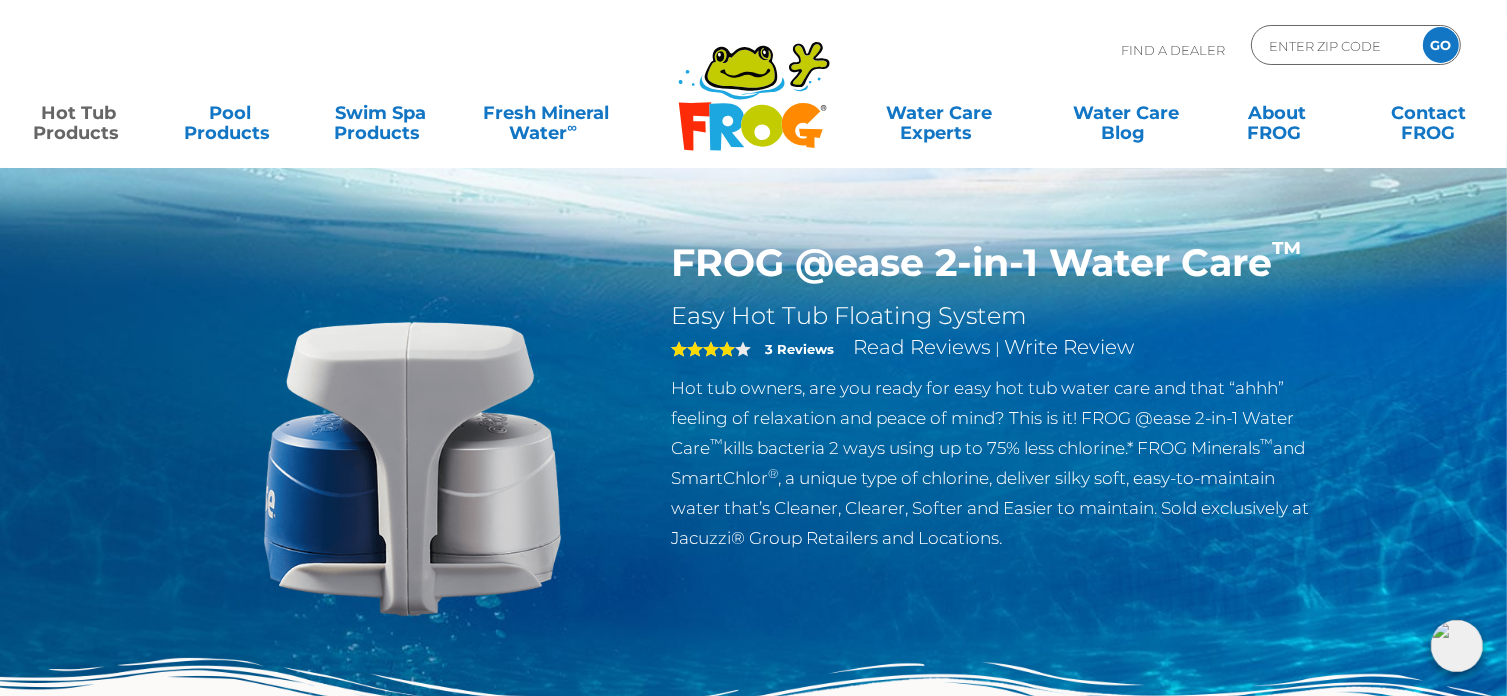 scroll, scrollTop: 0, scrollLeft: 0, axis: both 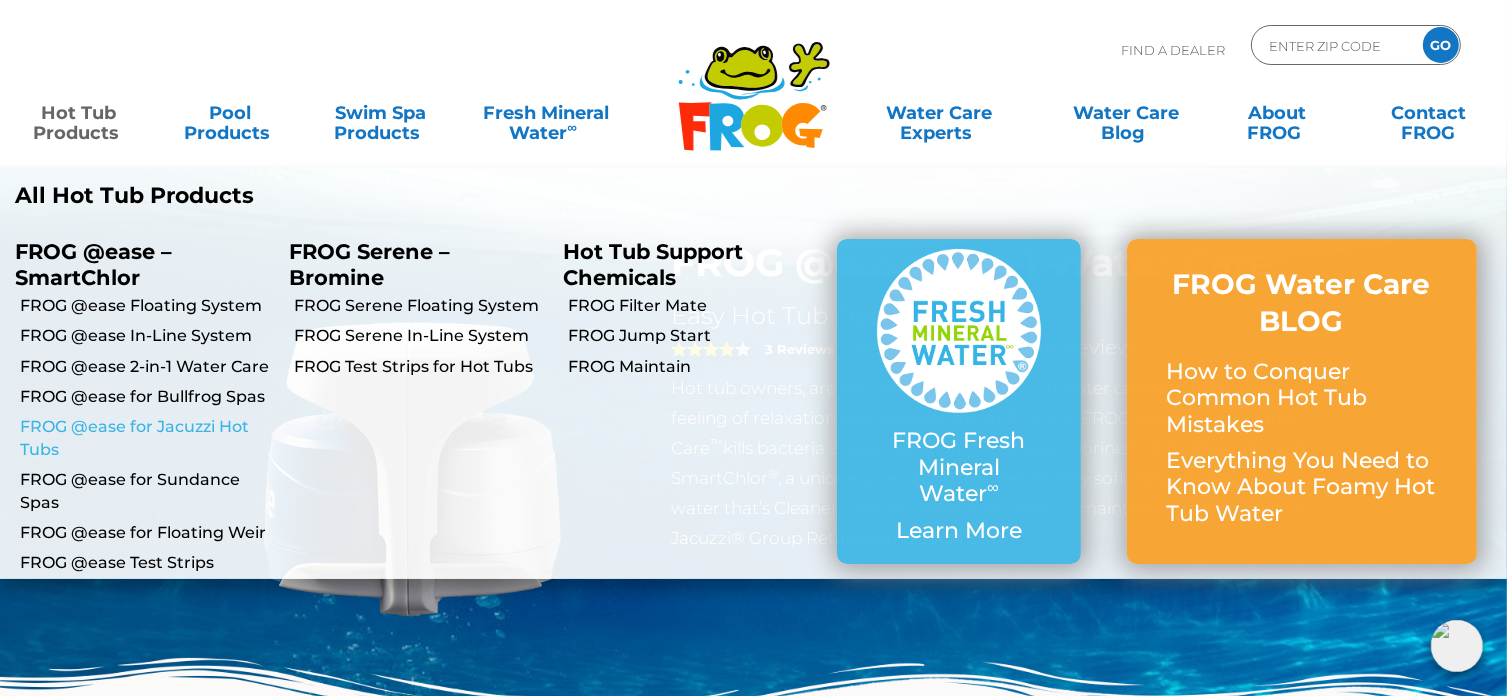 click on "FROG @ease for Jacuzzi Hot Tubs" at bounding box center (147, 438) 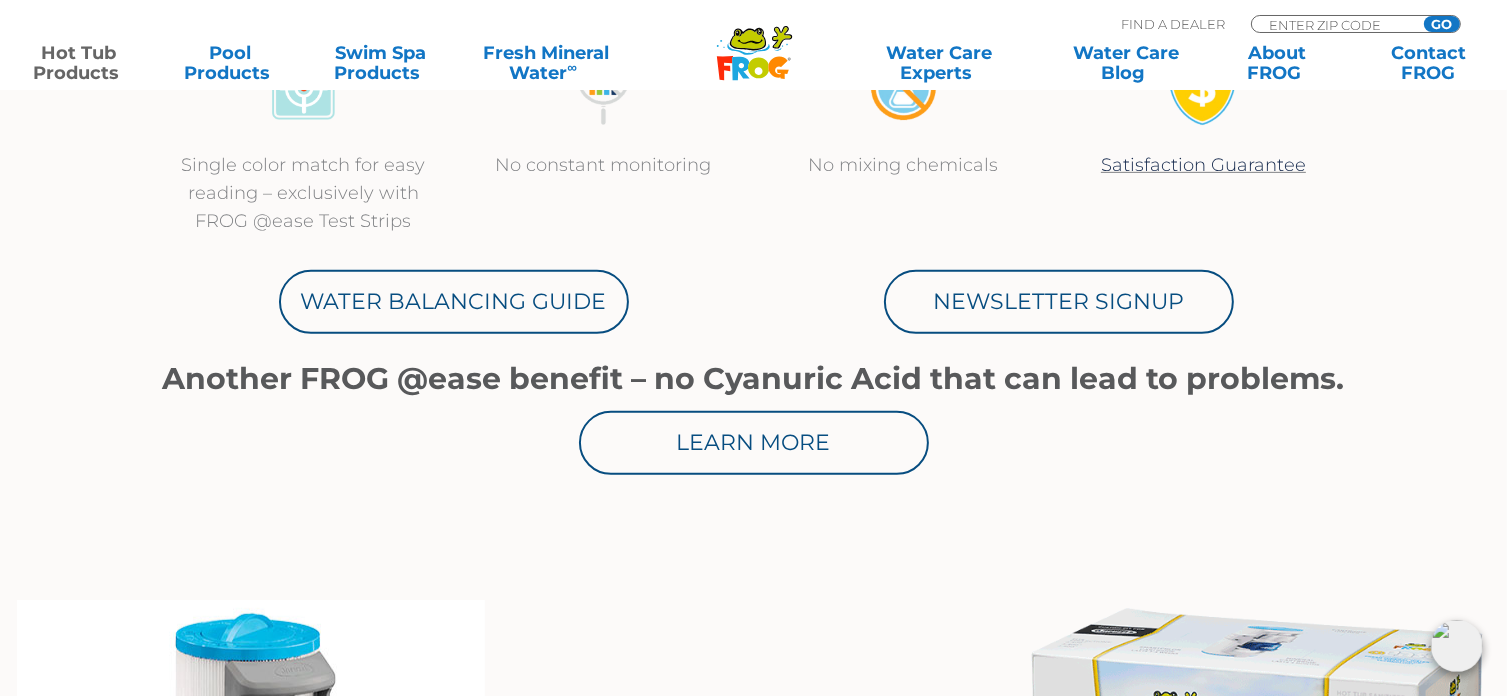 scroll, scrollTop: 1000, scrollLeft: 0, axis: vertical 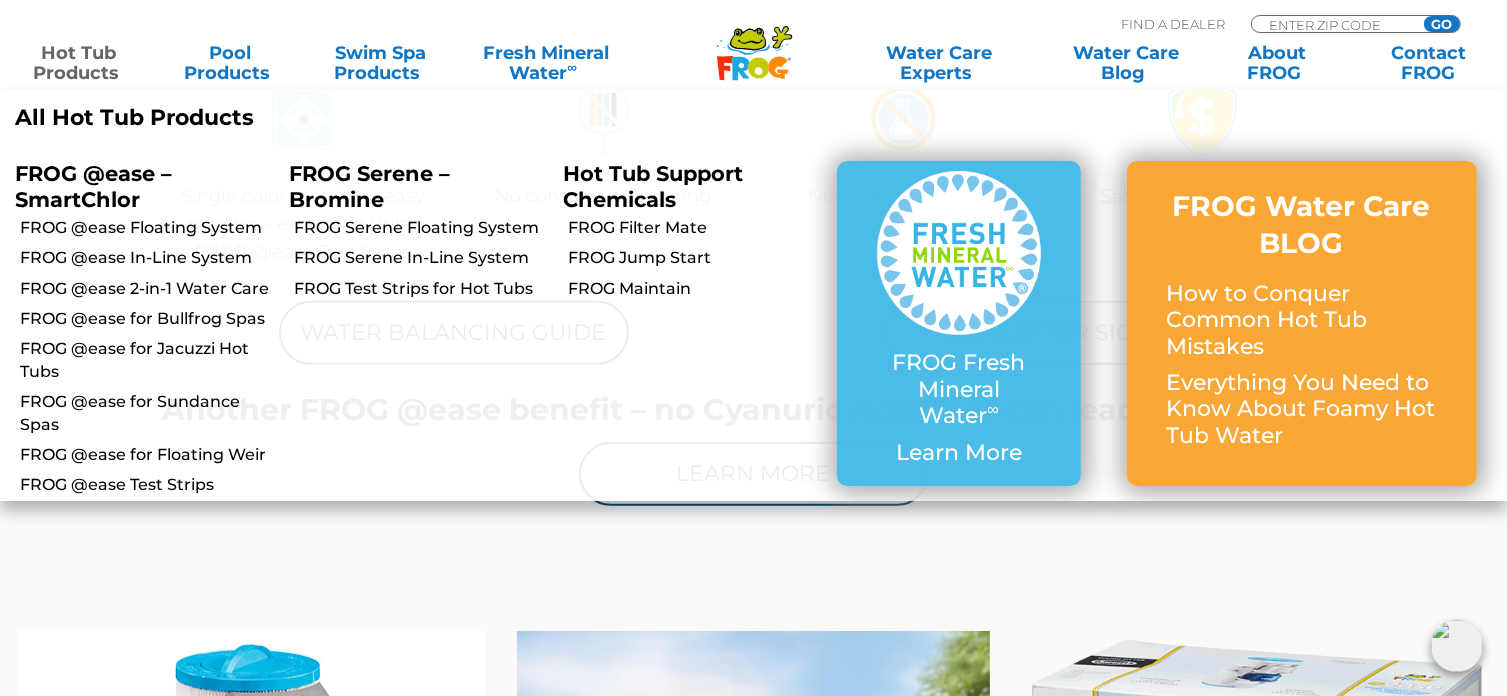 click on "Hot Tub  Products" at bounding box center (78, 63) 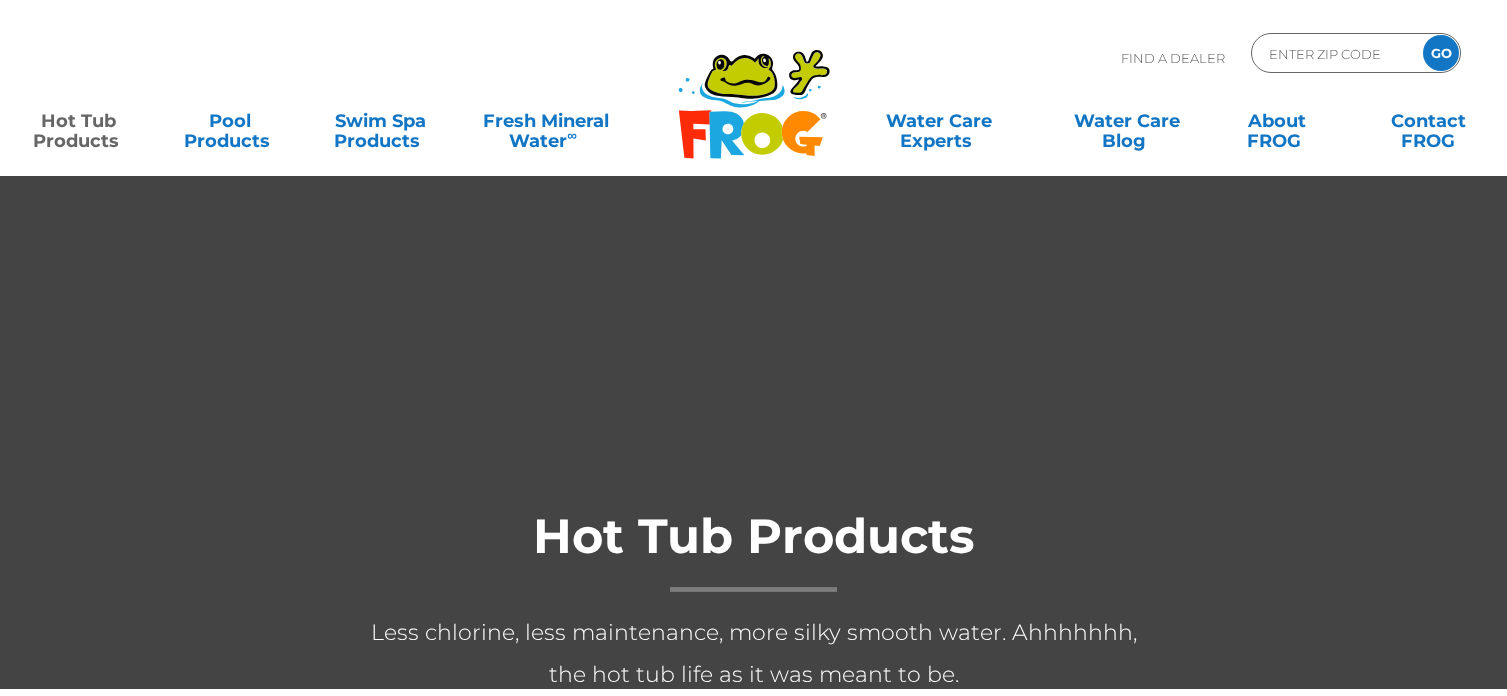 scroll, scrollTop: 0, scrollLeft: 0, axis: both 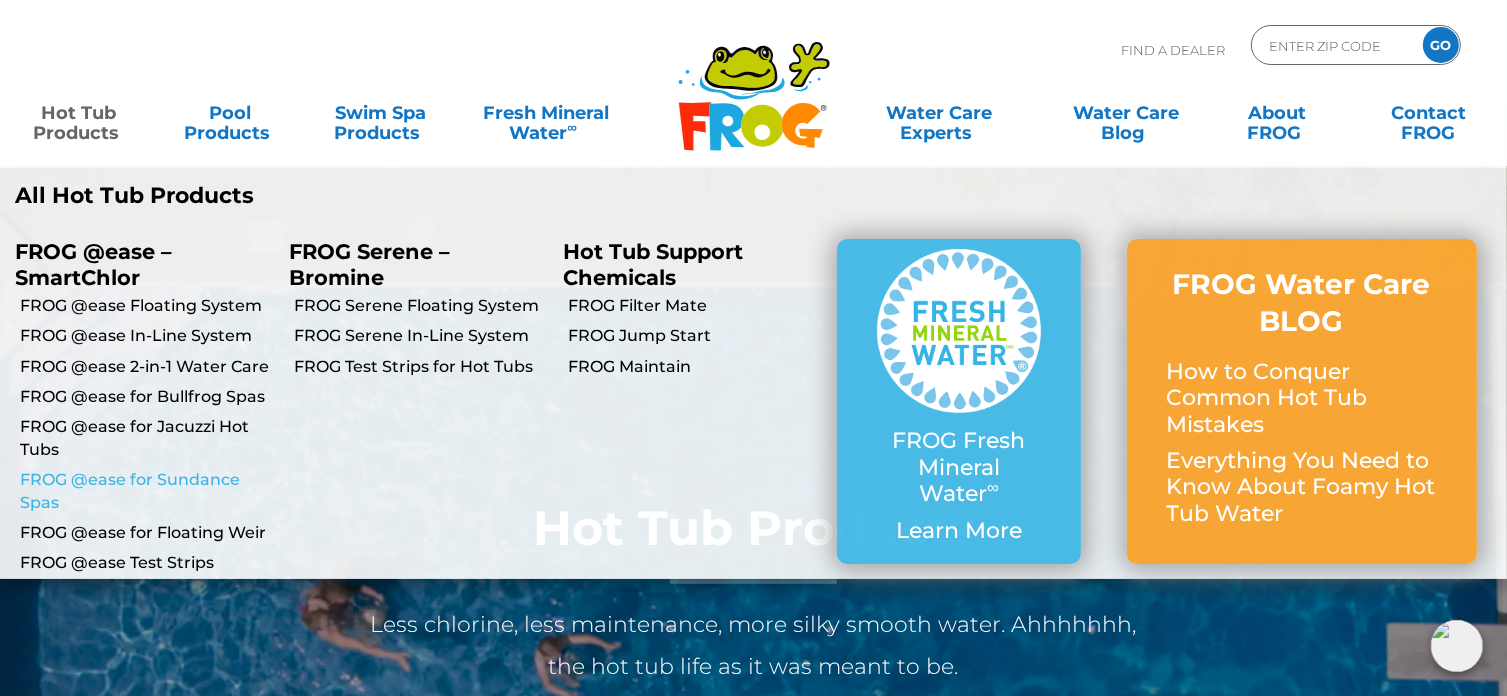 click on "FROG @ease for Sundance Spas" at bounding box center (147, 491) 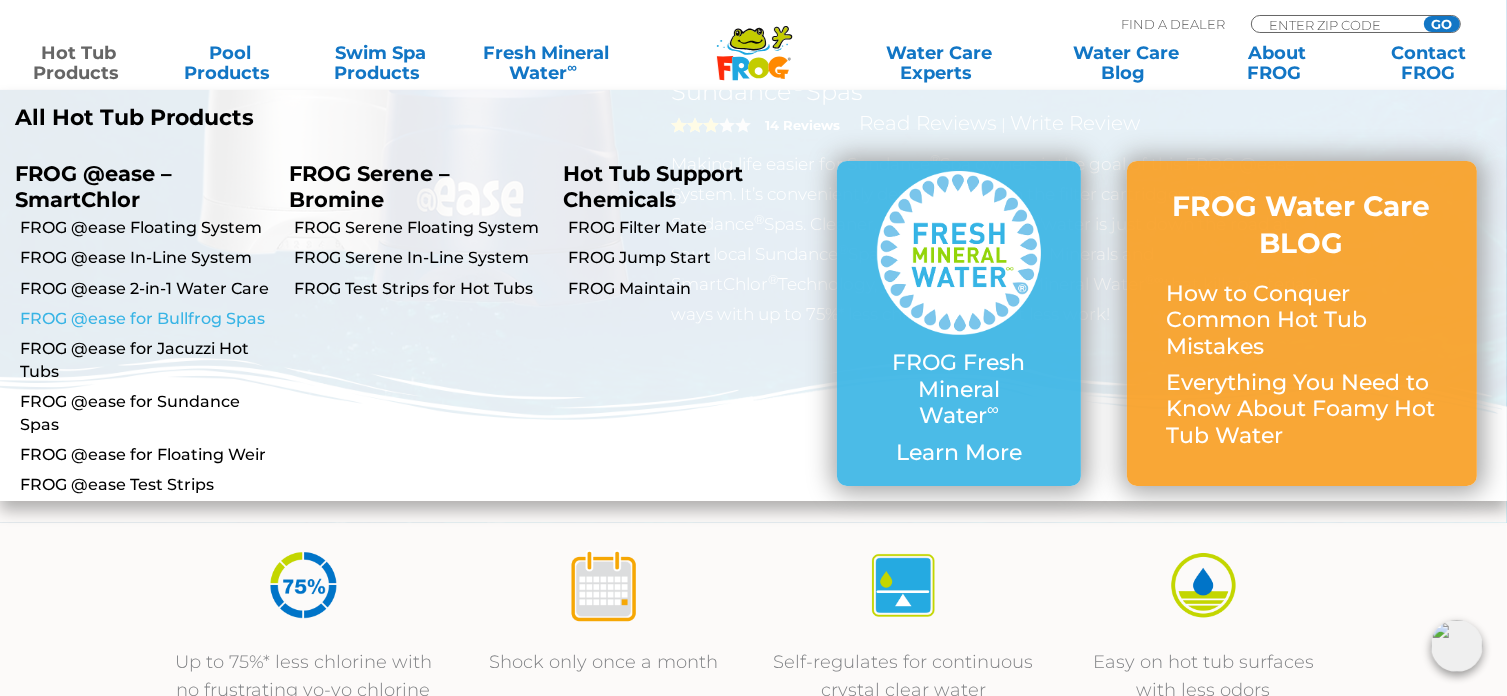 scroll, scrollTop: 400, scrollLeft: 0, axis: vertical 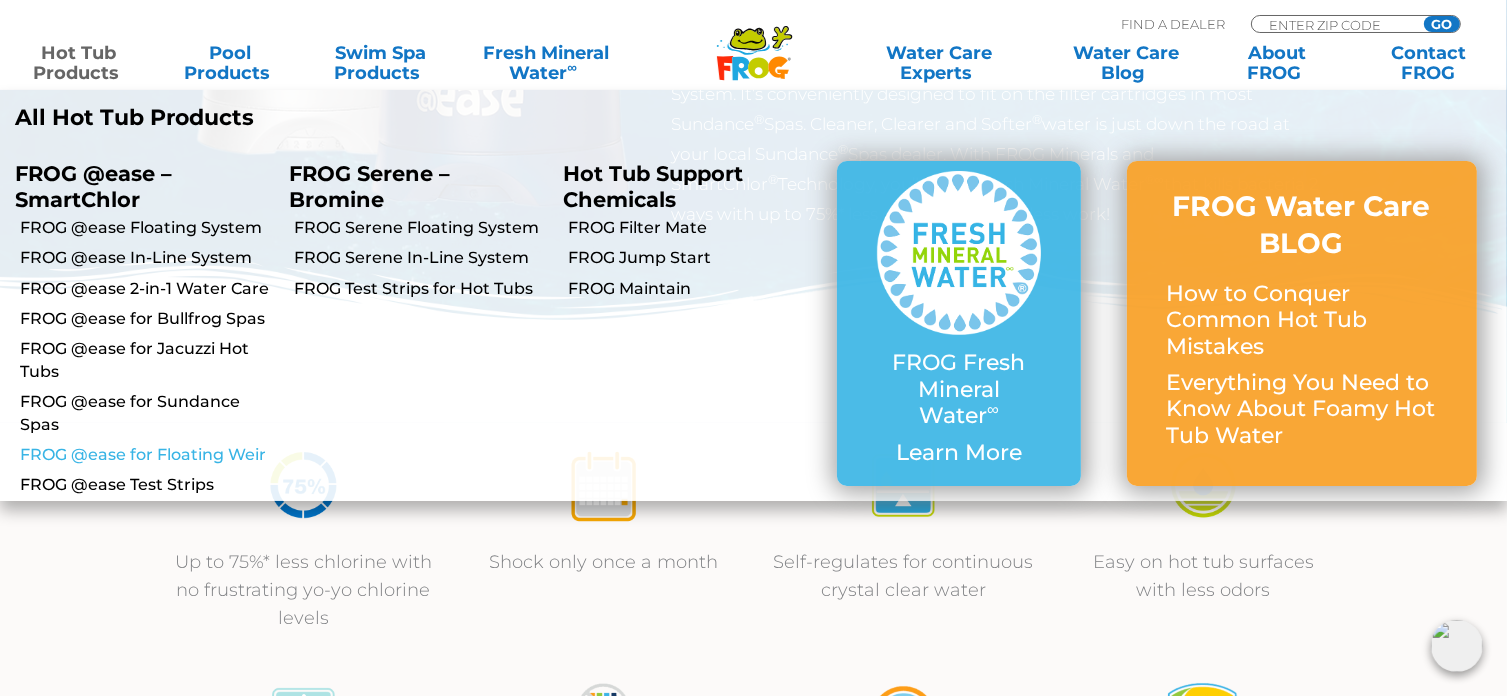 click on "FROG @ease for Floating Weir" at bounding box center (147, 455) 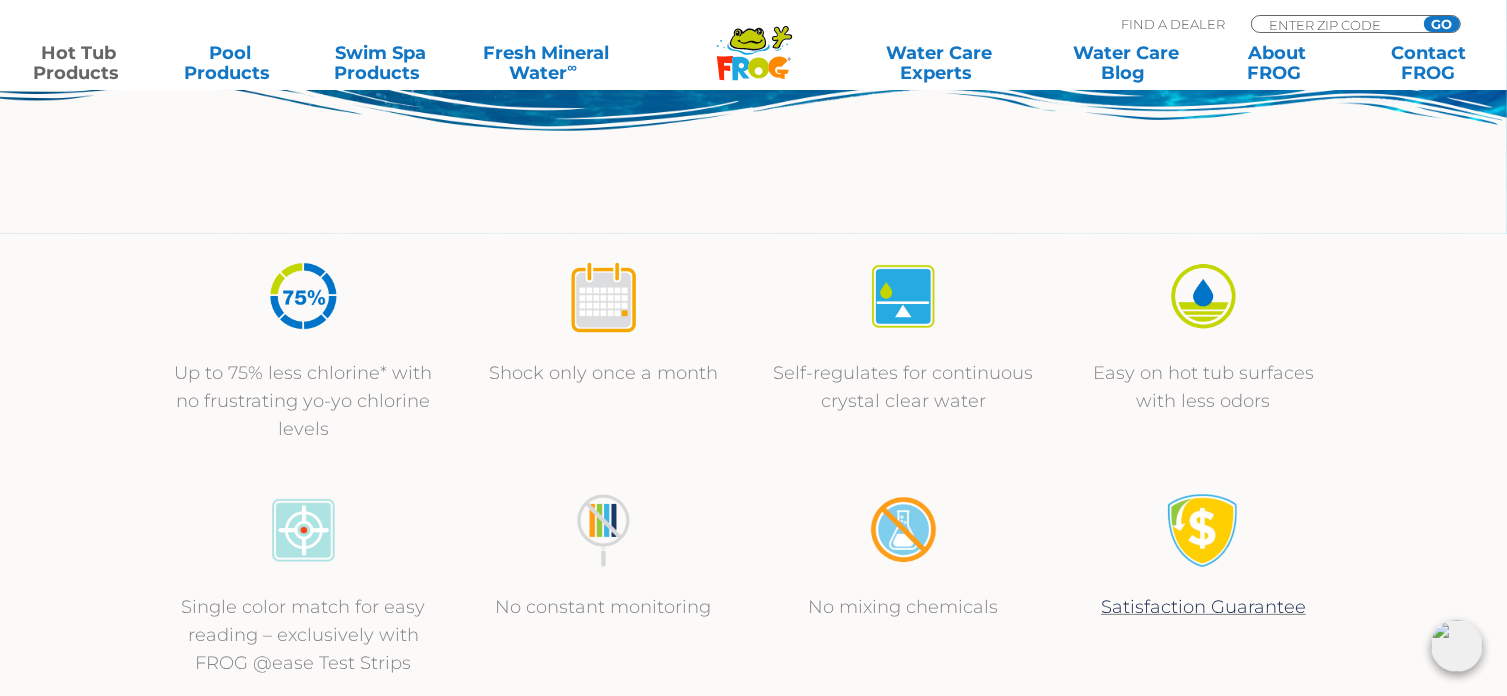 scroll, scrollTop: 600, scrollLeft: 0, axis: vertical 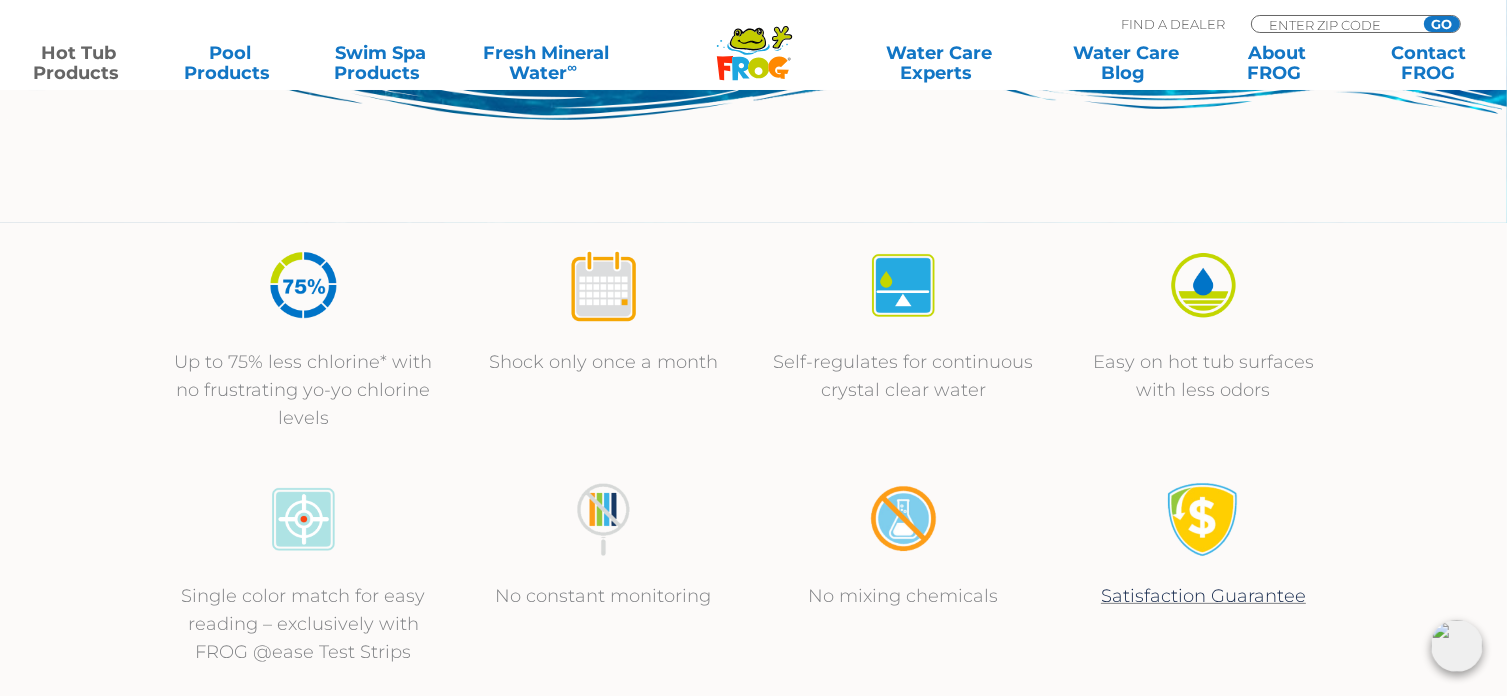 click at bounding box center [603, 285] 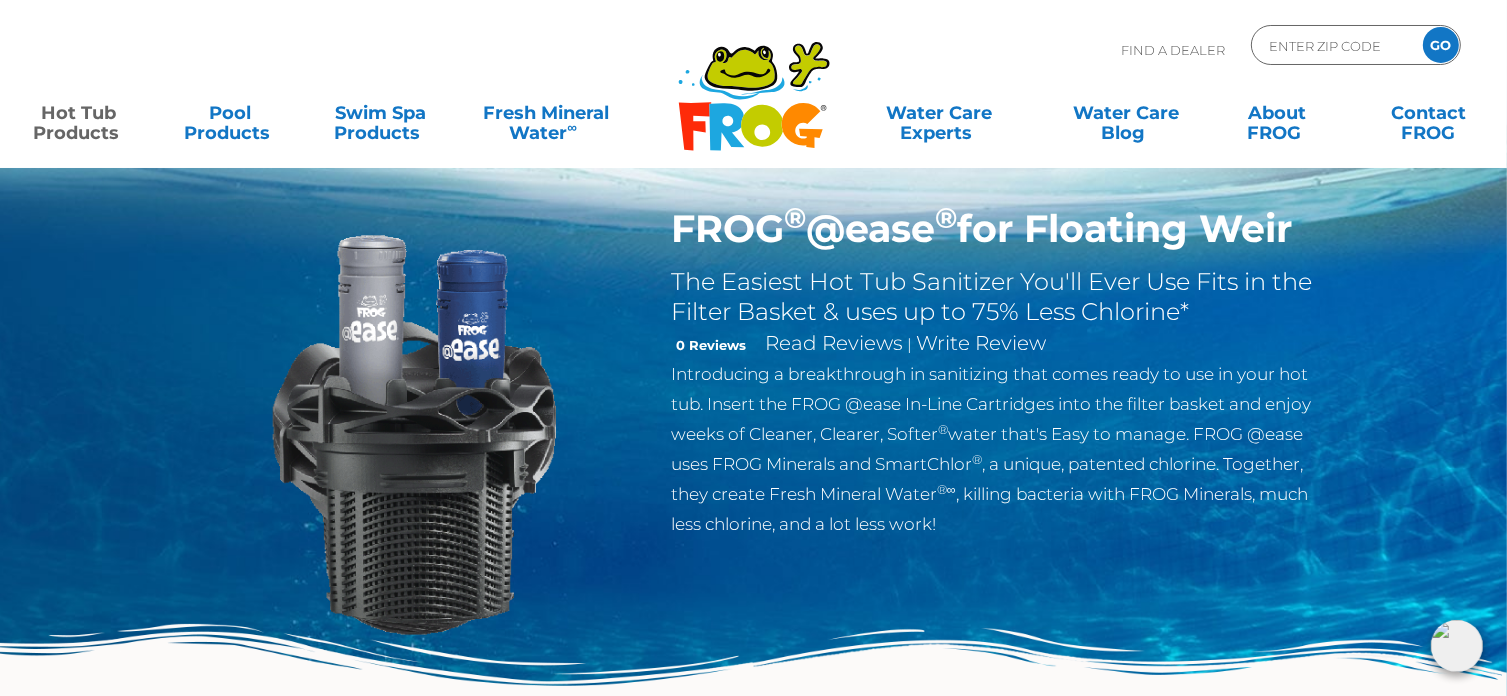 scroll, scrollTop: 0, scrollLeft: 0, axis: both 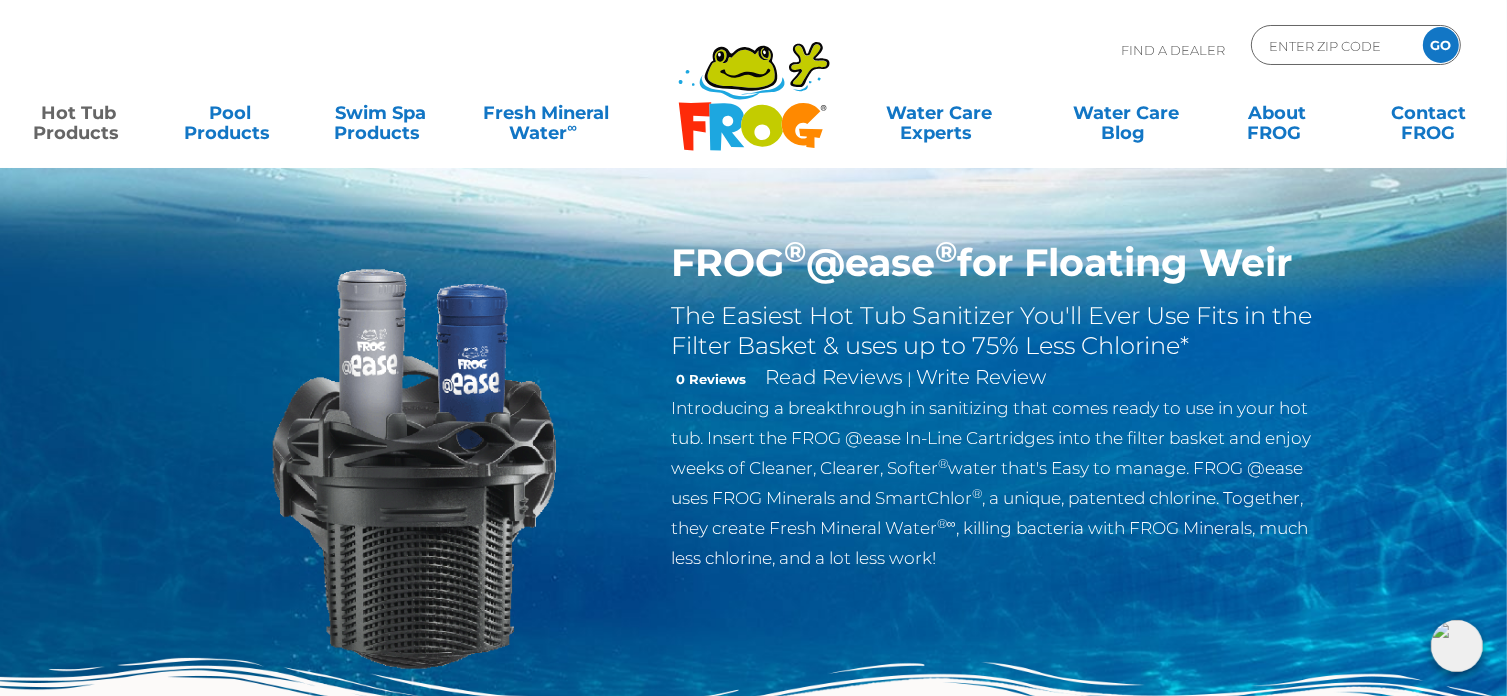 drag, startPoint x: 1323, startPoint y: 255, endPoint x: 666, endPoint y: 265, distance: 657.0761 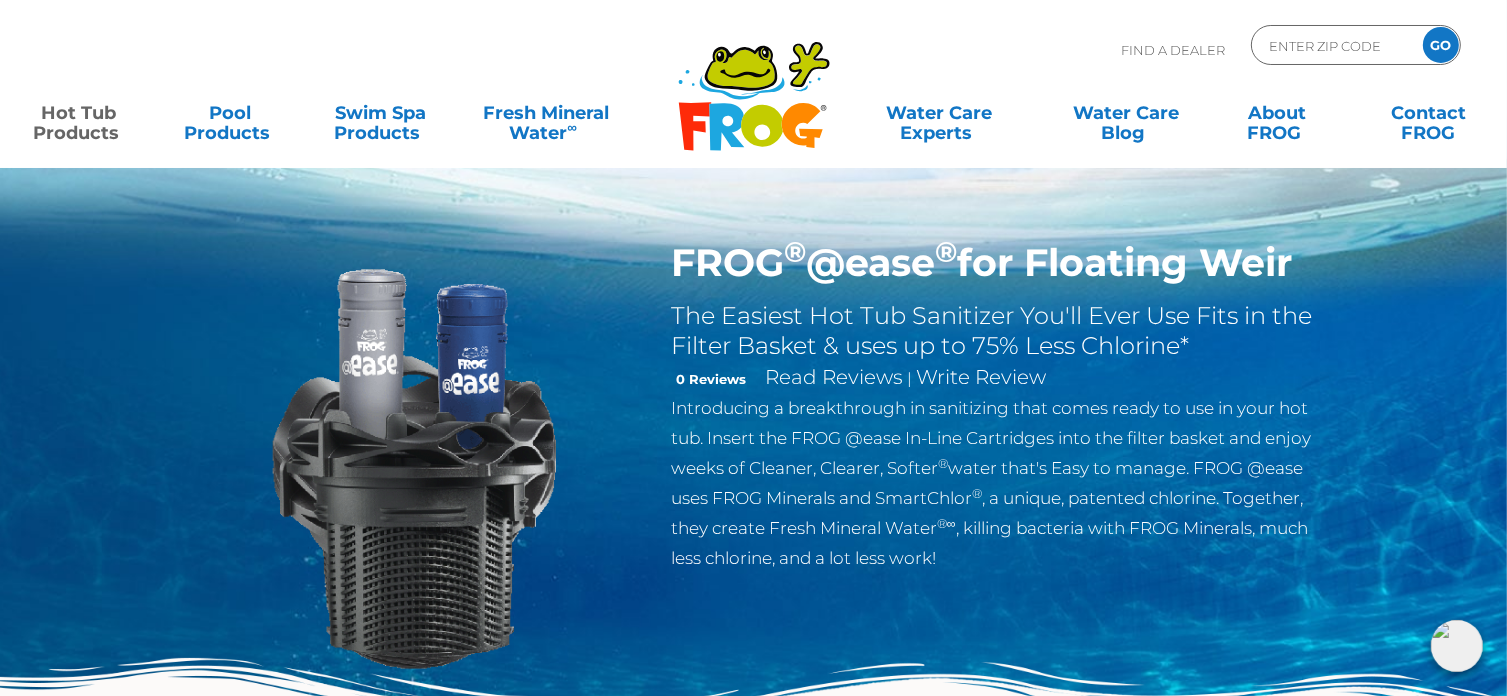 click on "FROG ®  @ease ®  for Floating Weir
The Easiest Hot Tub Sanitizer You'll Ever Use Fits in the Filter Basket & uses up to 75% Less Chlorine*
0 Reviews   Read Reviews   |   Write Review
Introducing a breakthrough in sanitizing that comes ready to use in your hot tub. Insert the FROG @ease In-Line Cartridges into the filter basket and enjoy weeks of Cleaner, Clearer, Softer ®  water that's Easy to manage. FROG @ease uses FROG Minerals and SmartChlor ® , a unique, patented chlorine. Together, they create Fresh Mineral Water ® ∞ , killing bacteria with FROG Minerals, much less chlorine, and a lot less work!" at bounding box center [997, 411] 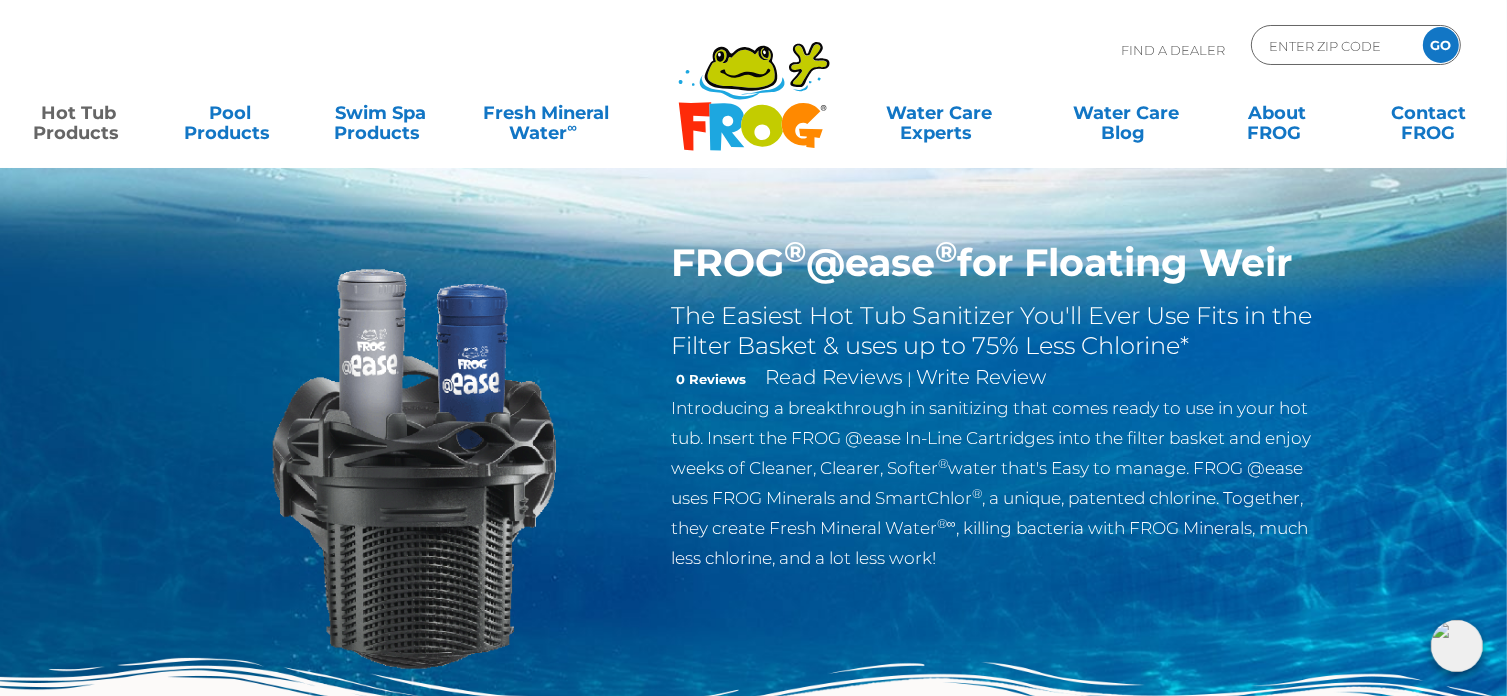 copy on "FROG ®  @ease ®  for Floating Weir" 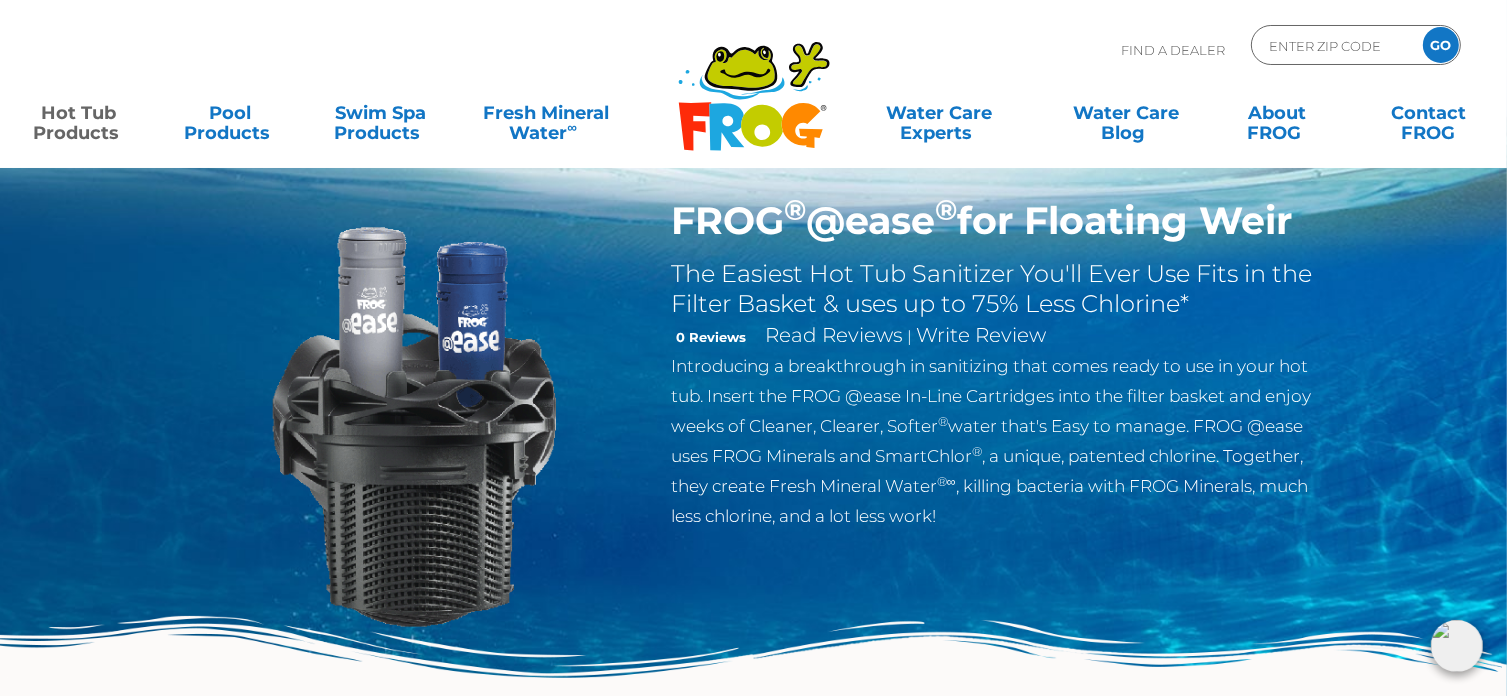 scroll, scrollTop: 0, scrollLeft: 0, axis: both 